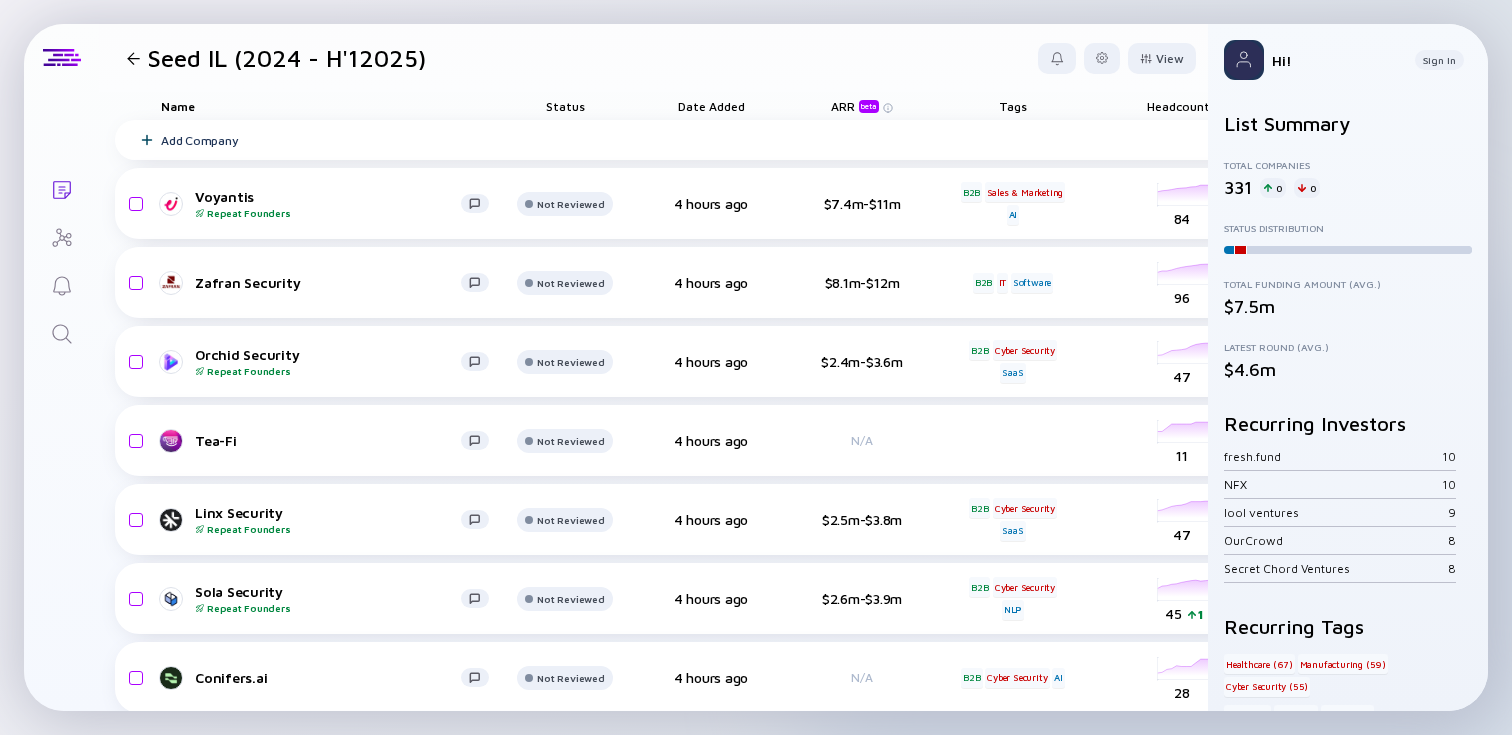 scroll, scrollTop: 0, scrollLeft: 0, axis: both 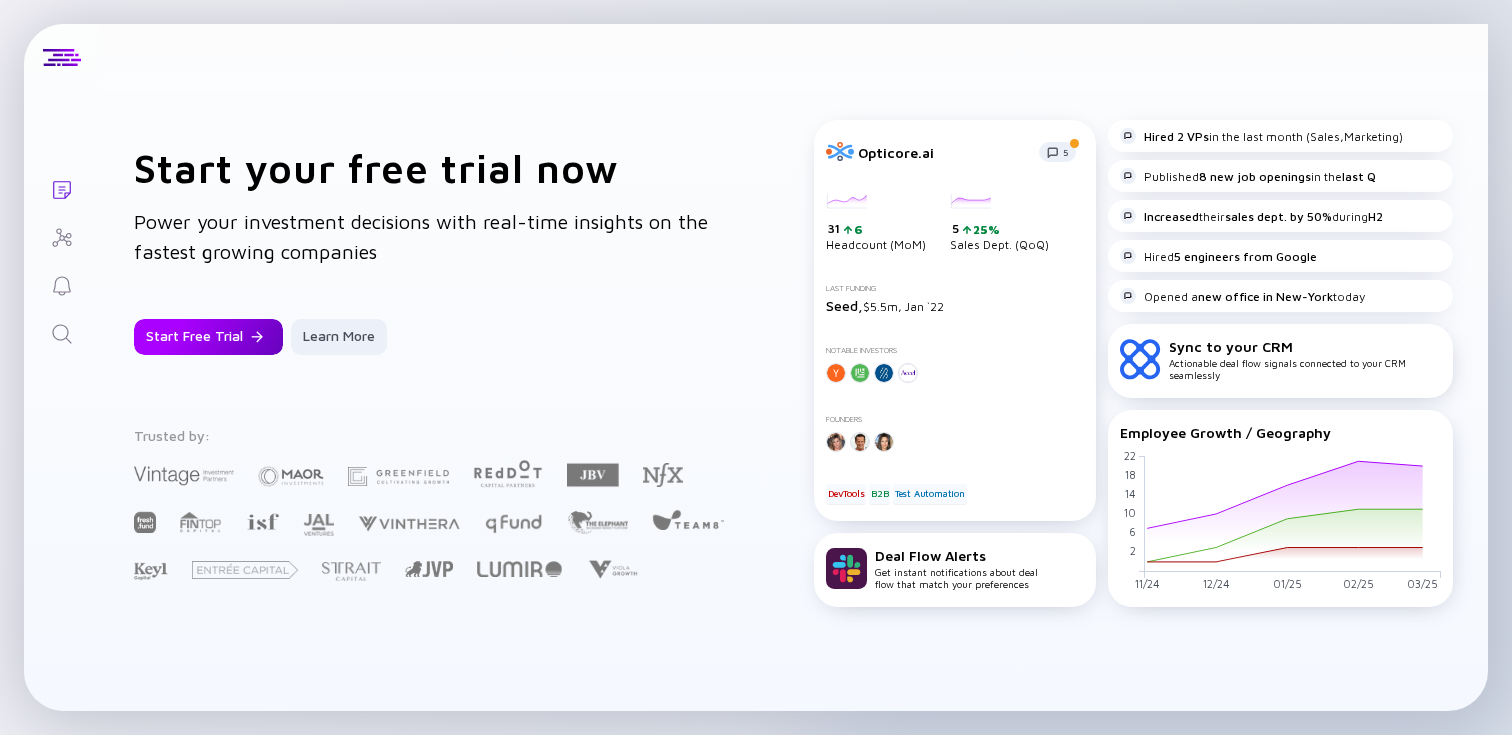 click on "Start Free Trial" at bounding box center (208, 337) 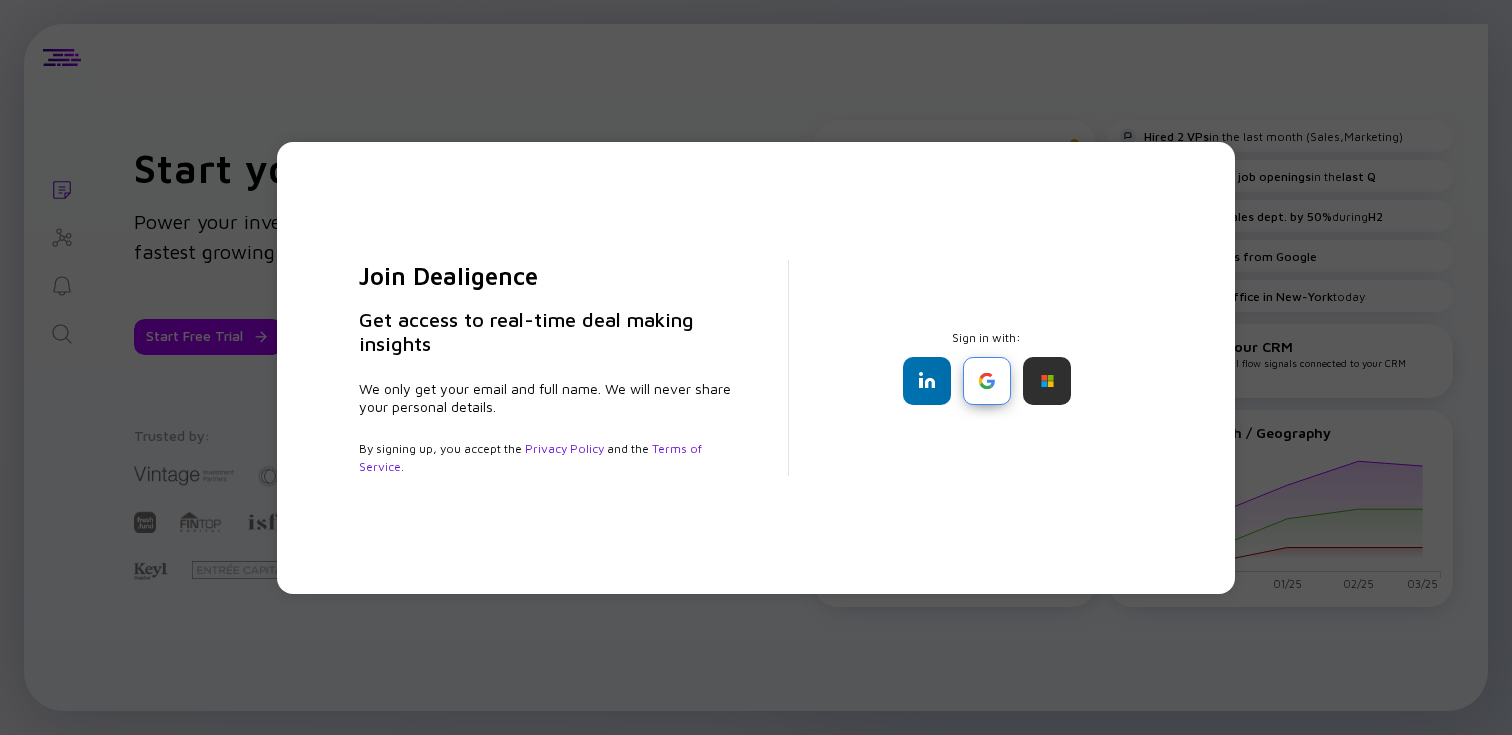 click at bounding box center [987, 381] 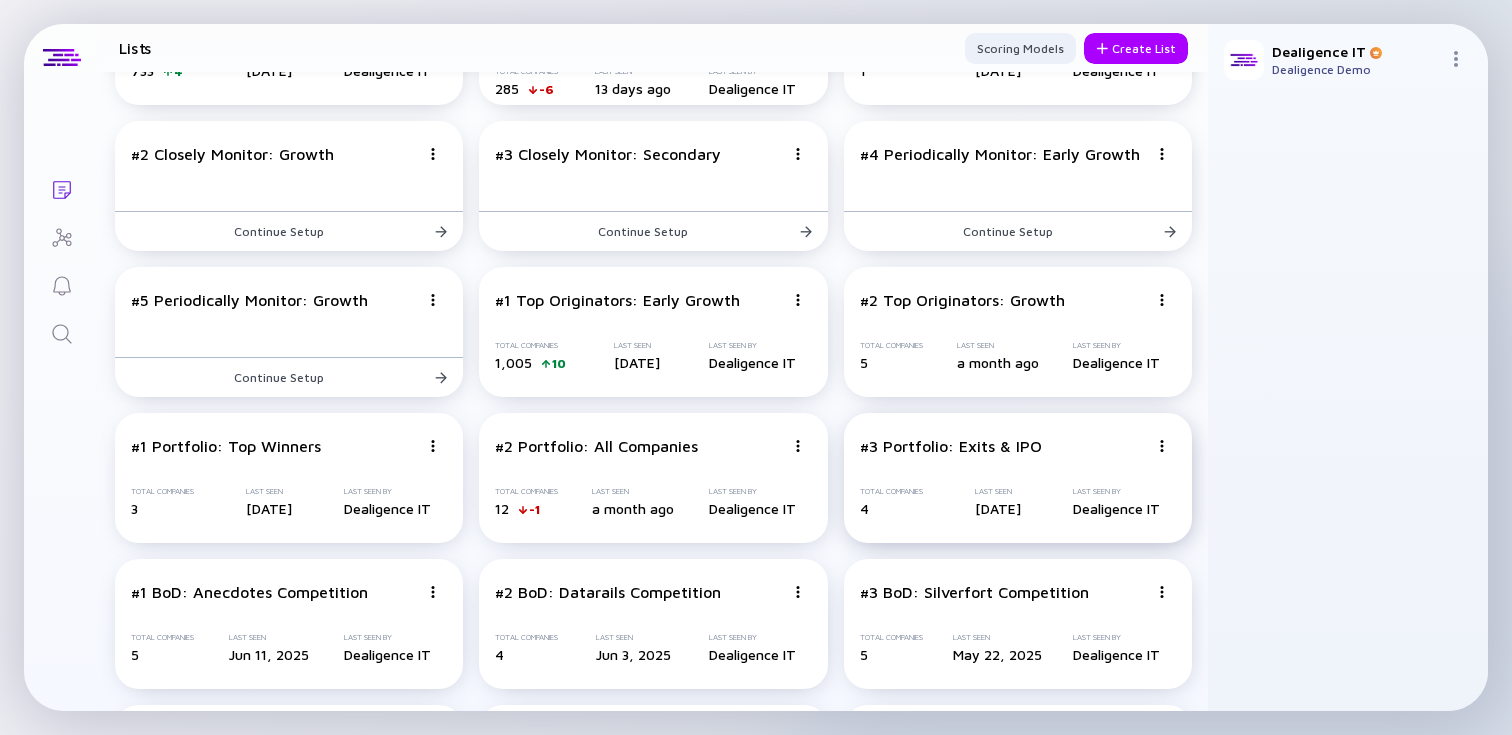 scroll, scrollTop: 0, scrollLeft: 0, axis: both 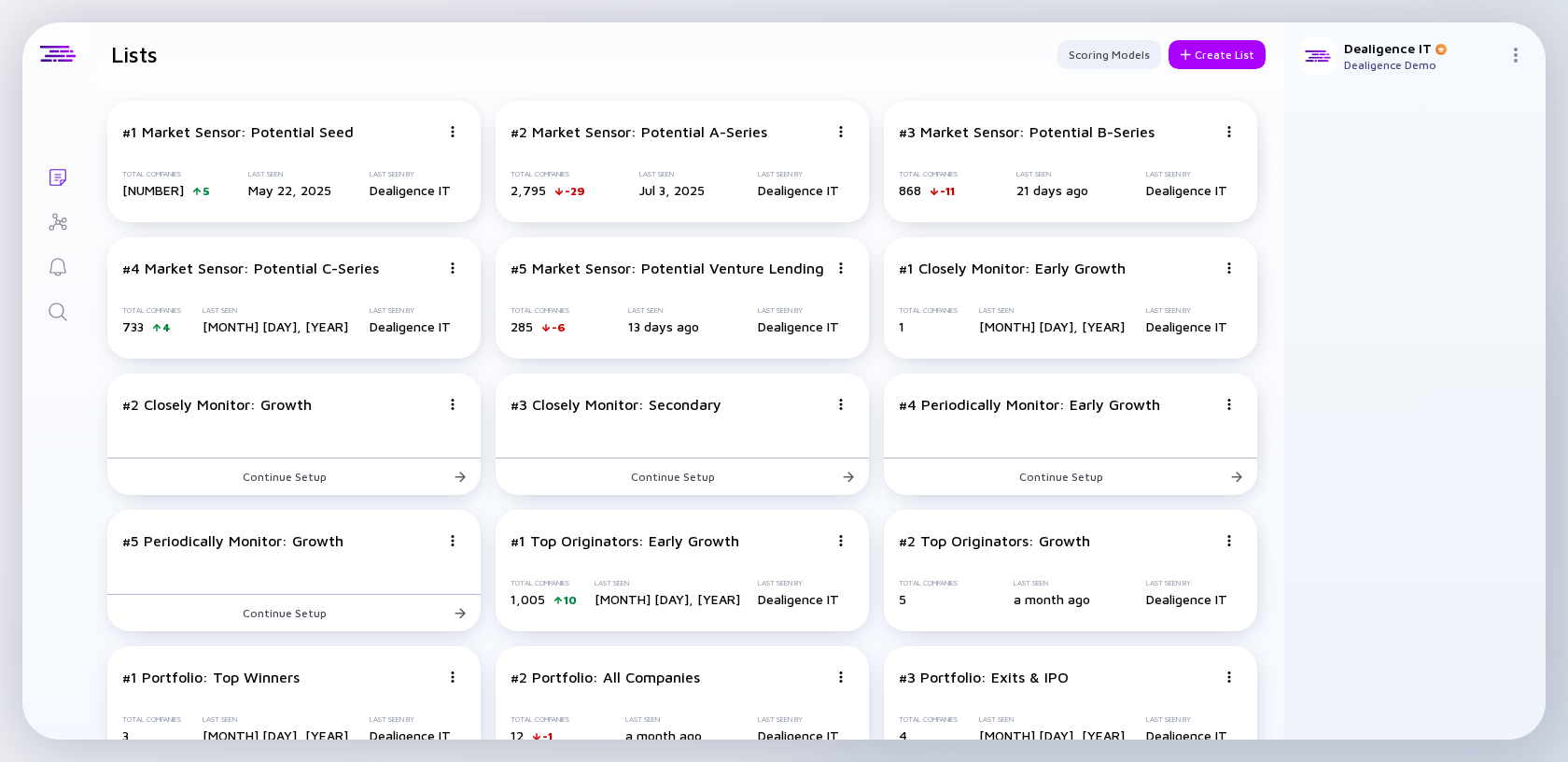 click on "Lists Scoring Models Create List" at bounding box center (688, 54) 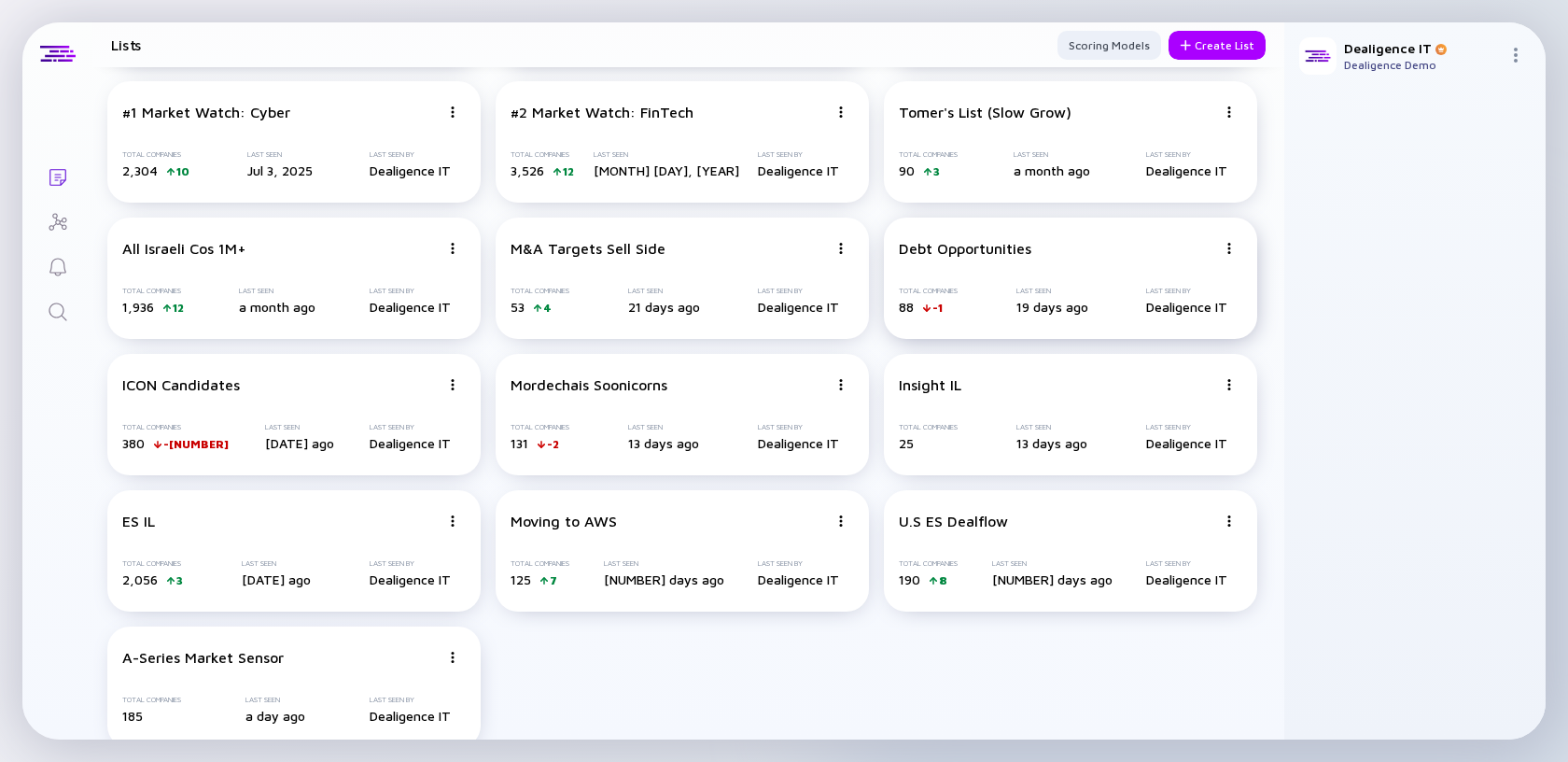 scroll, scrollTop: 860, scrollLeft: 0, axis: vertical 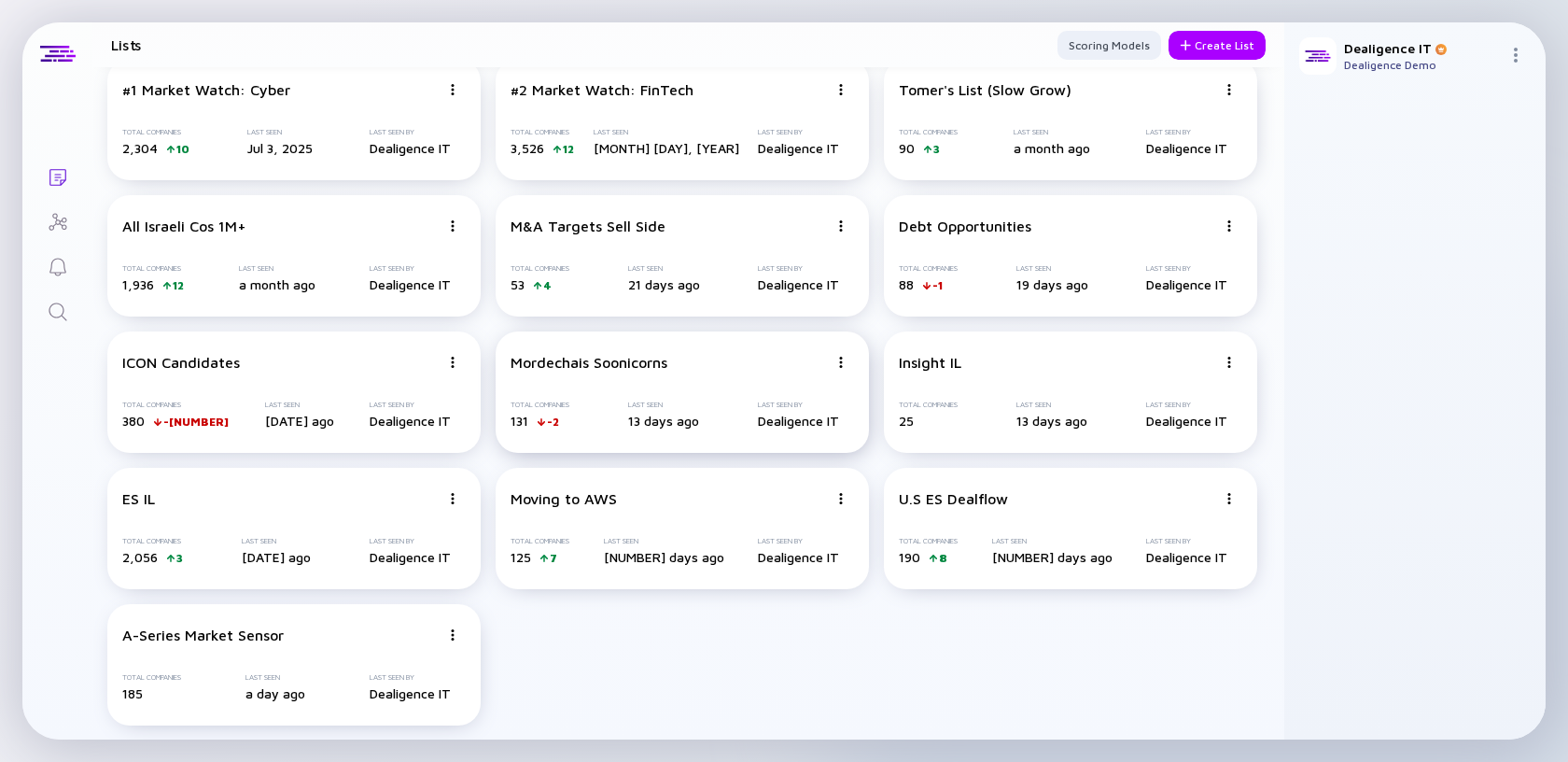 click at bounding box center [453, -728] 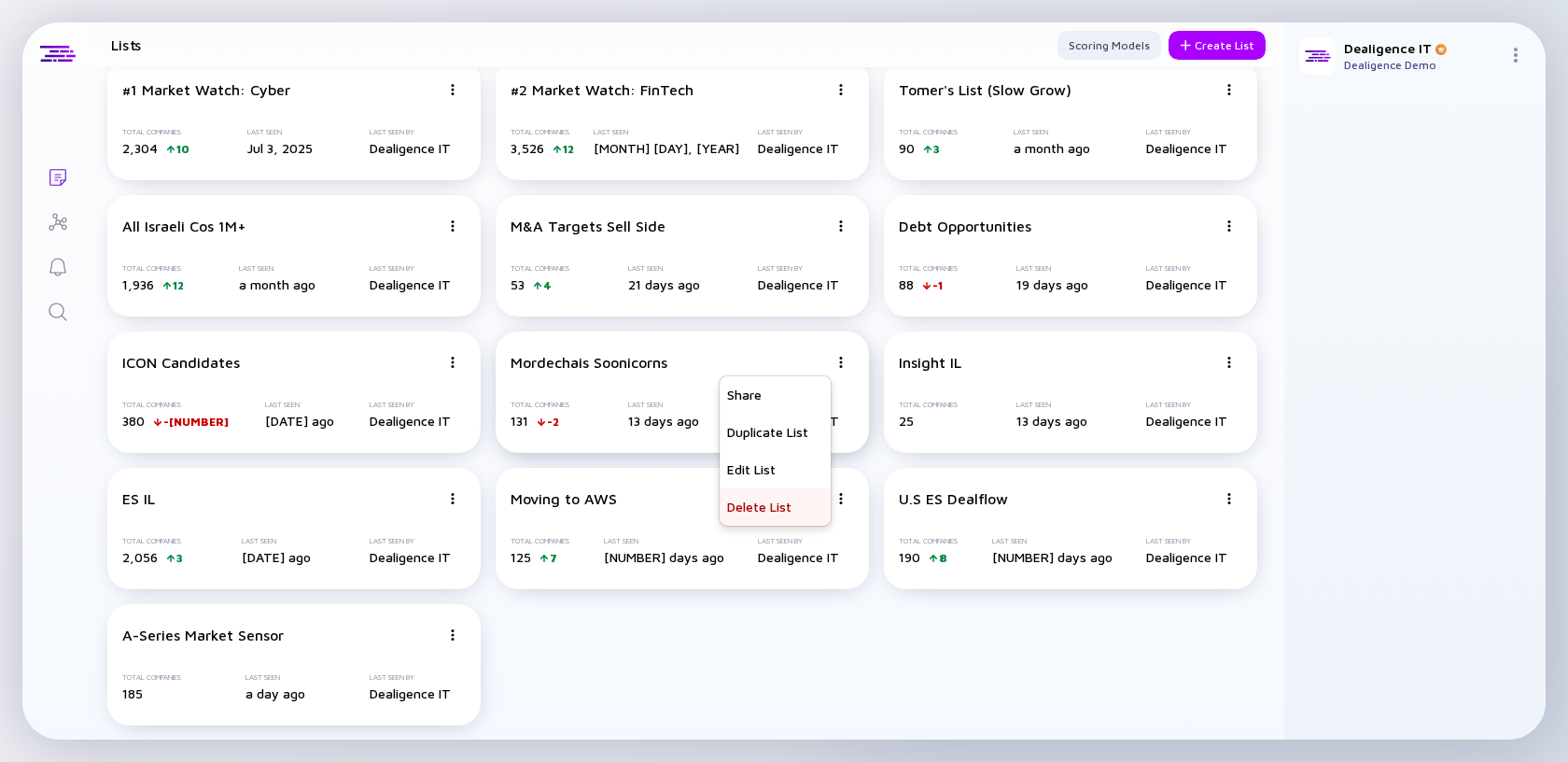 click on "Delete List" at bounding box center (775, 507) 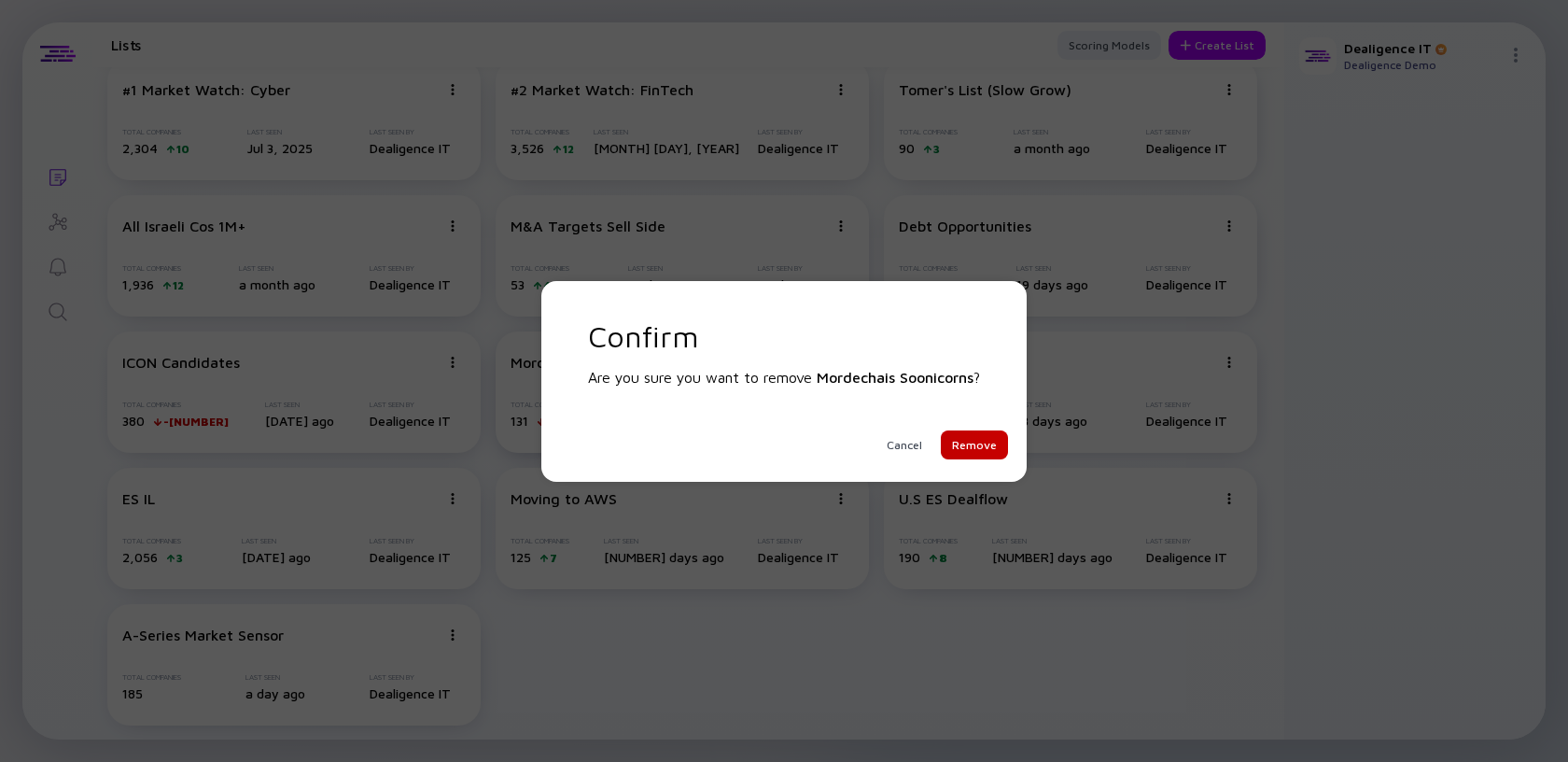 click on "Remove" at bounding box center [974, 444] 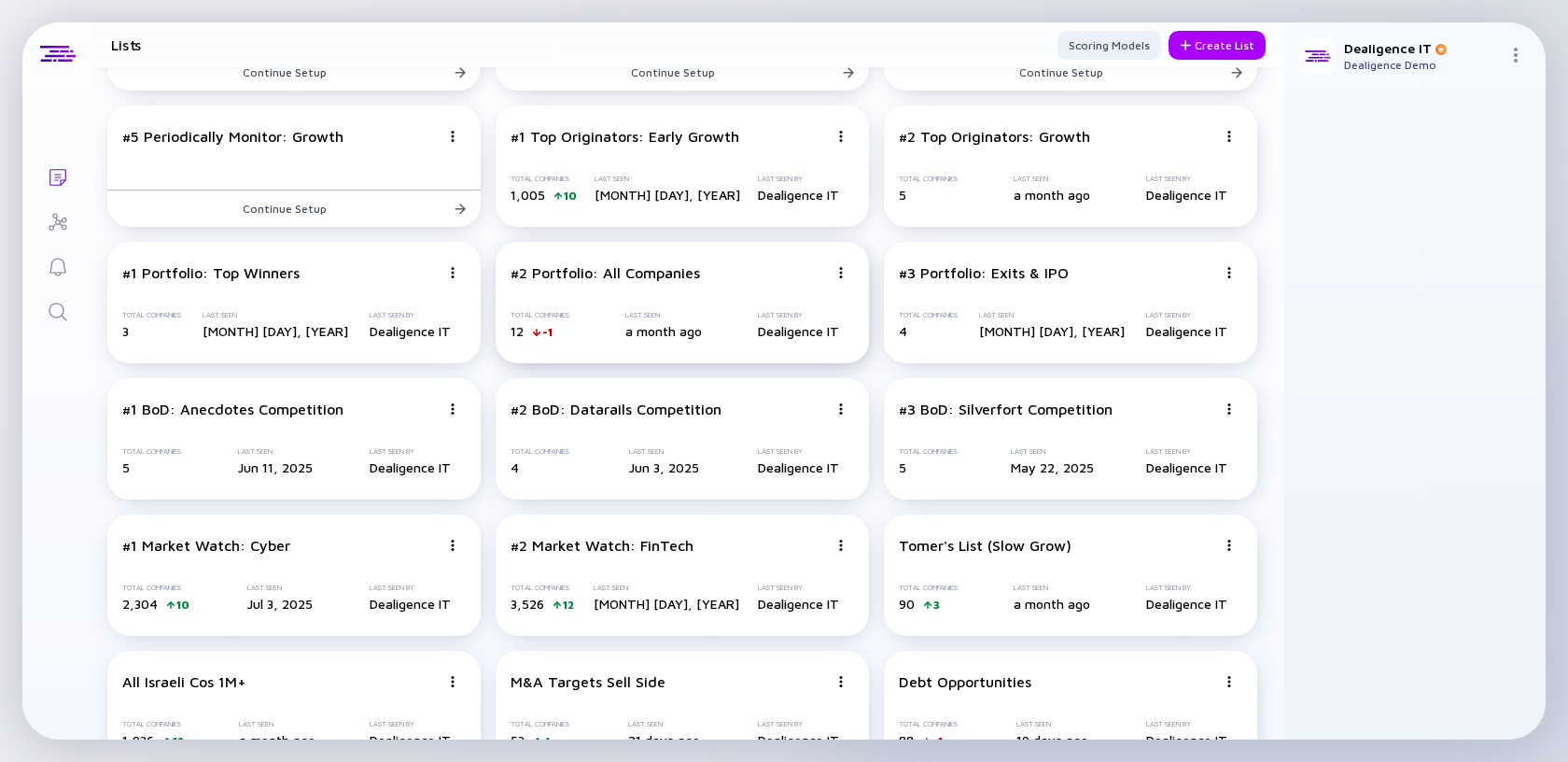 scroll, scrollTop: 0, scrollLeft: 0, axis: both 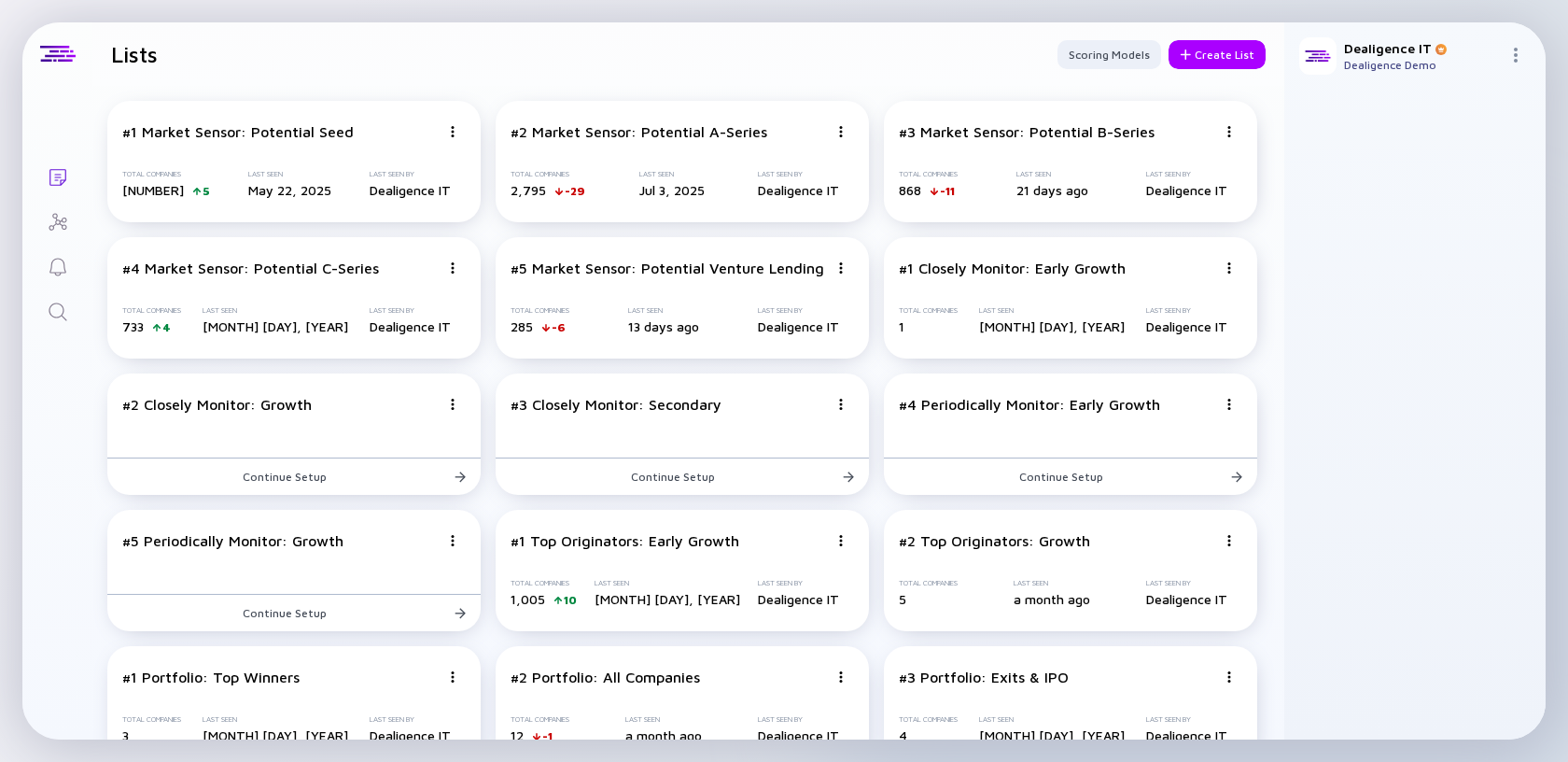 click 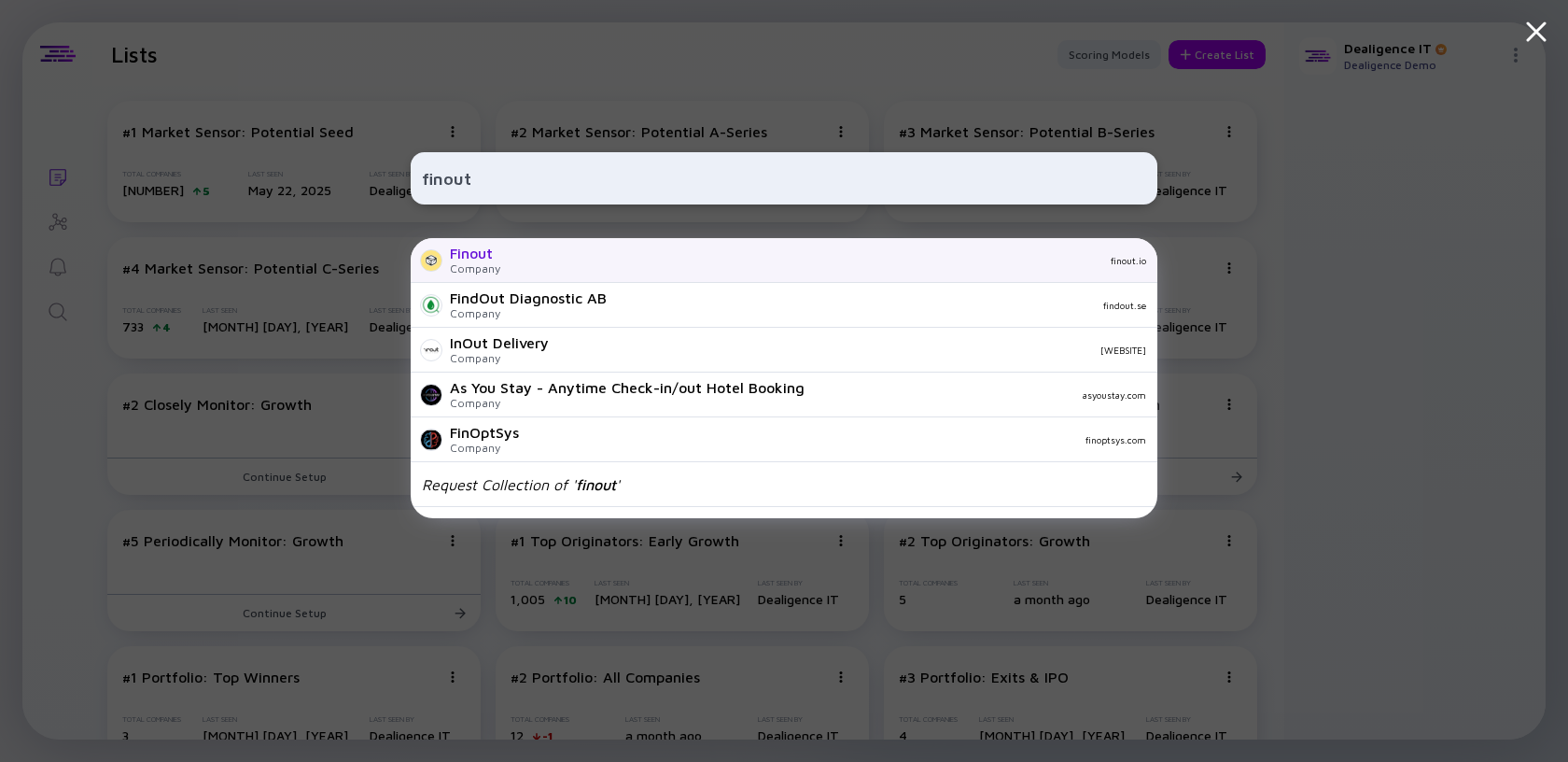 type on "finout" 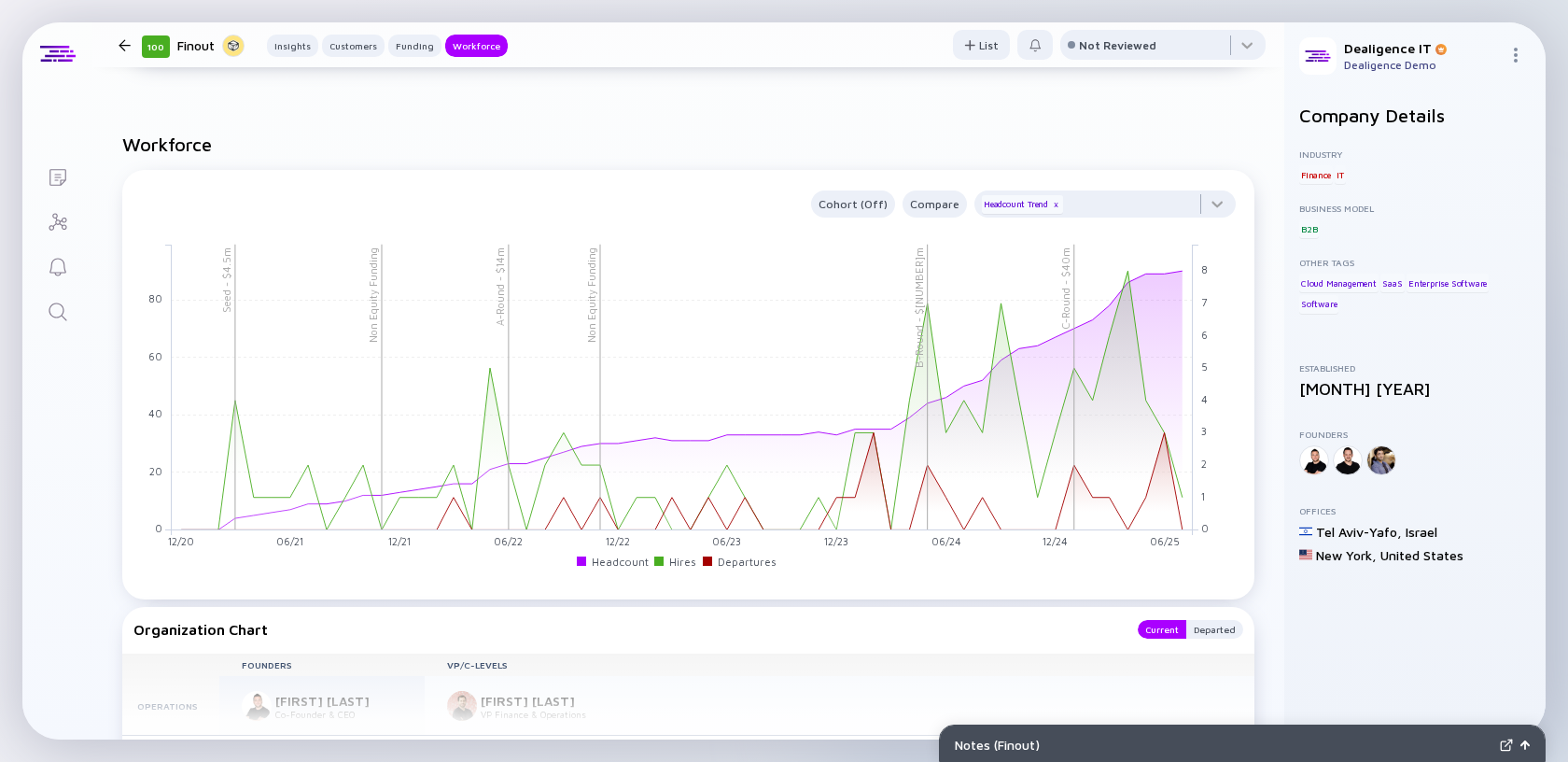scroll, scrollTop: 1827, scrollLeft: 0, axis: vertical 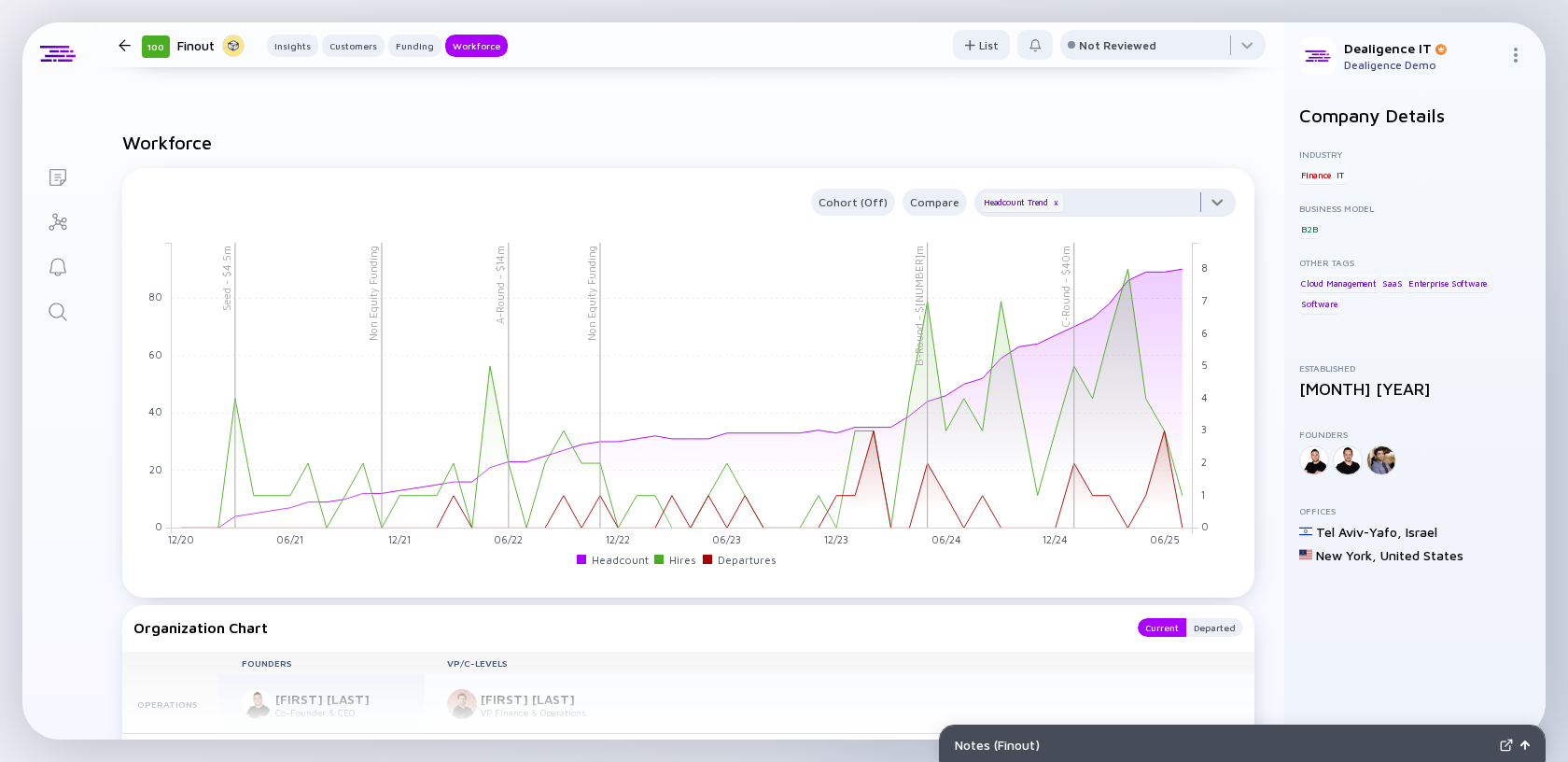 click at bounding box center (1105, 207) 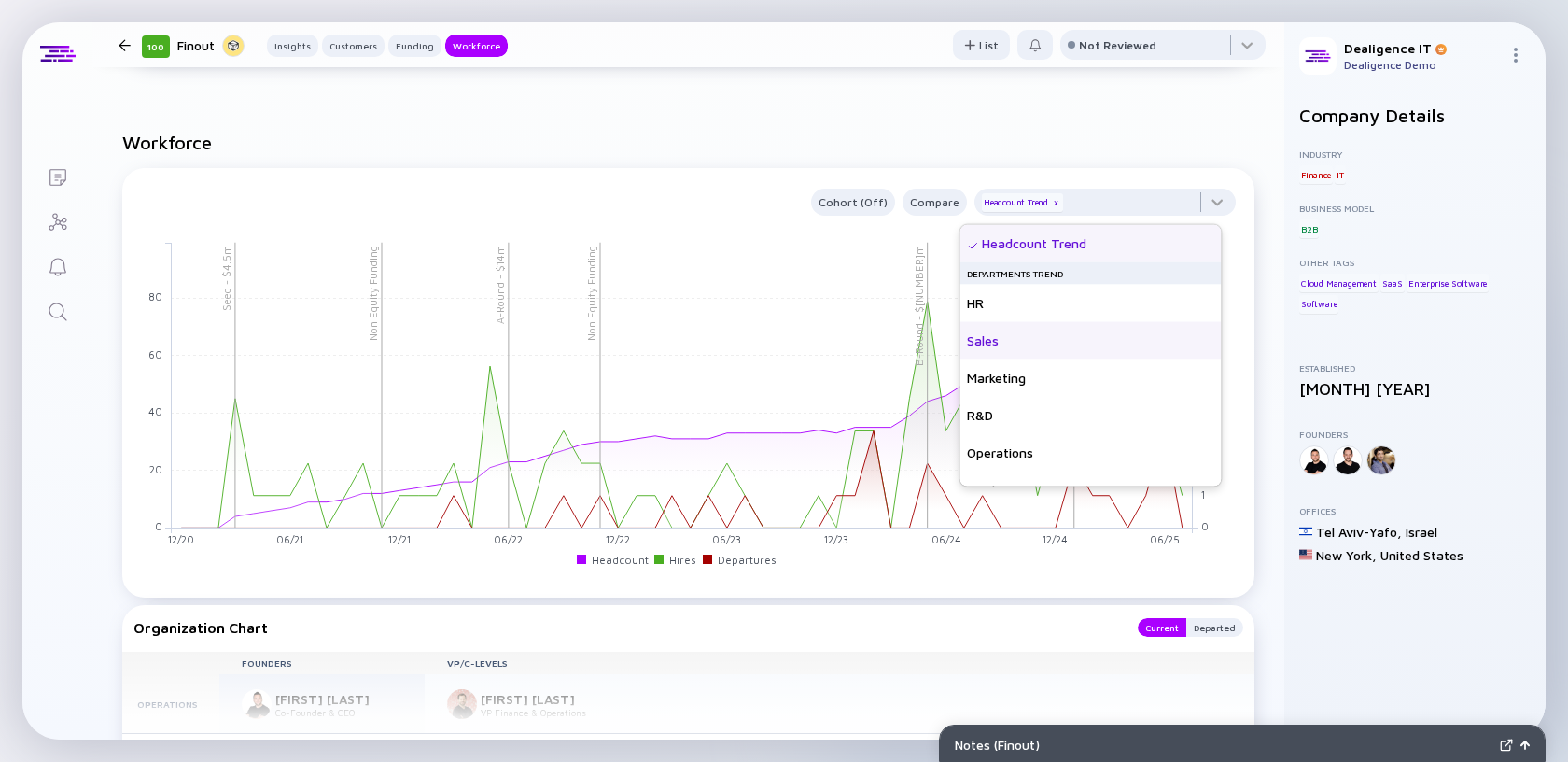 click on "Sales" at bounding box center (1090, 341) 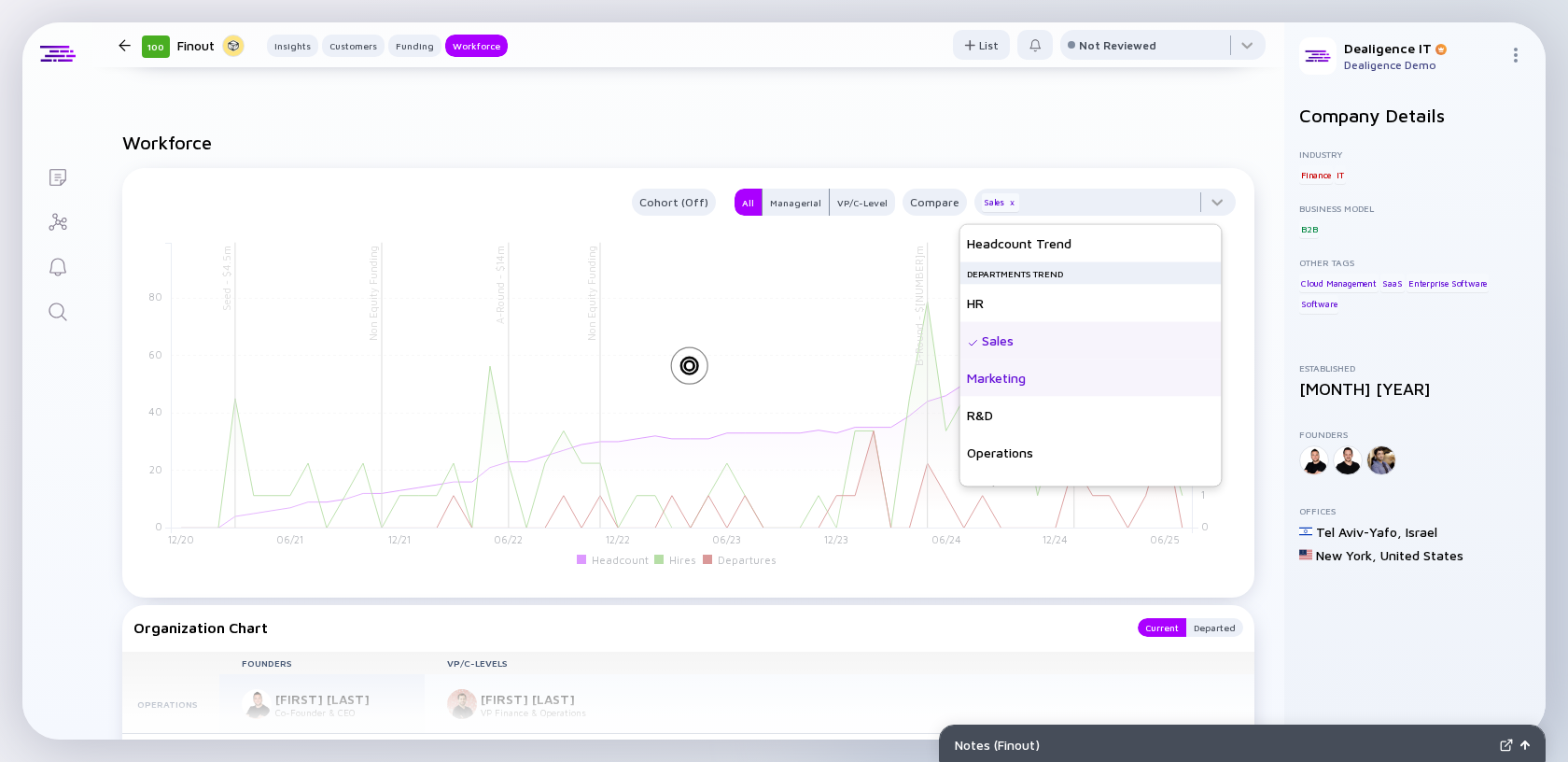 click on "Marketing" at bounding box center [1090, 378] 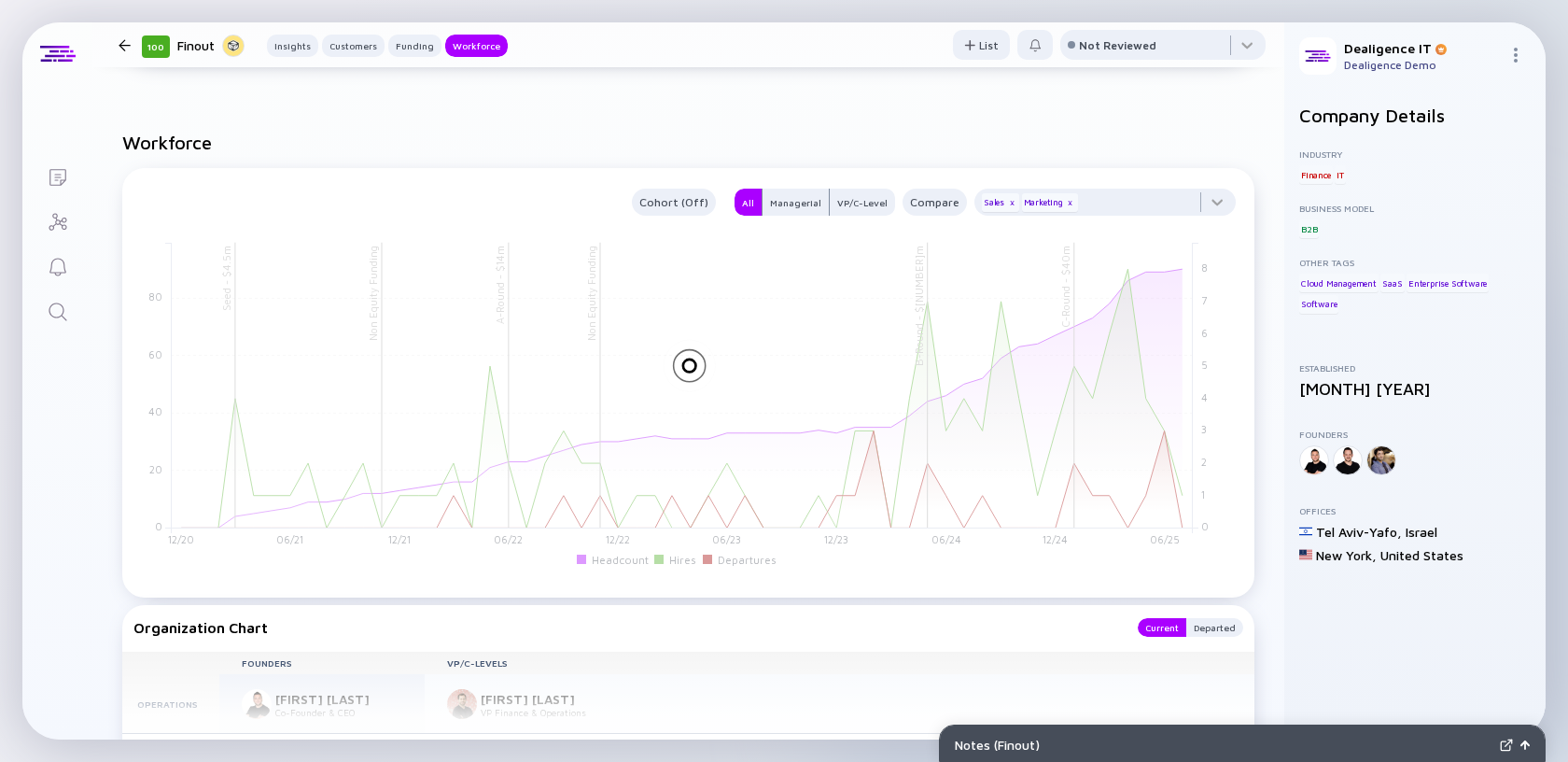 click on "Workforce" at bounding box center [688, 142] 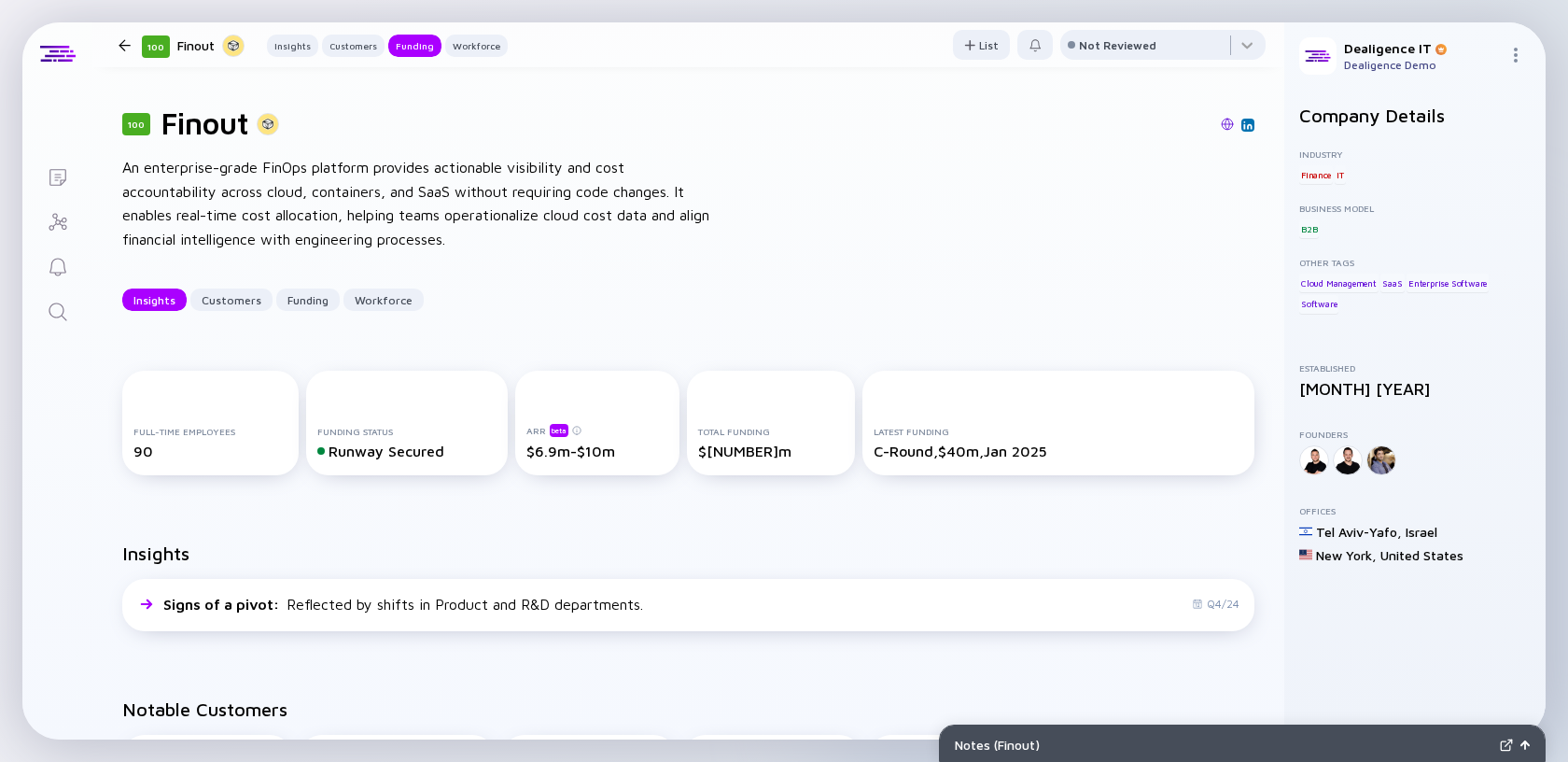 scroll, scrollTop: 0, scrollLeft: 0, axis: both 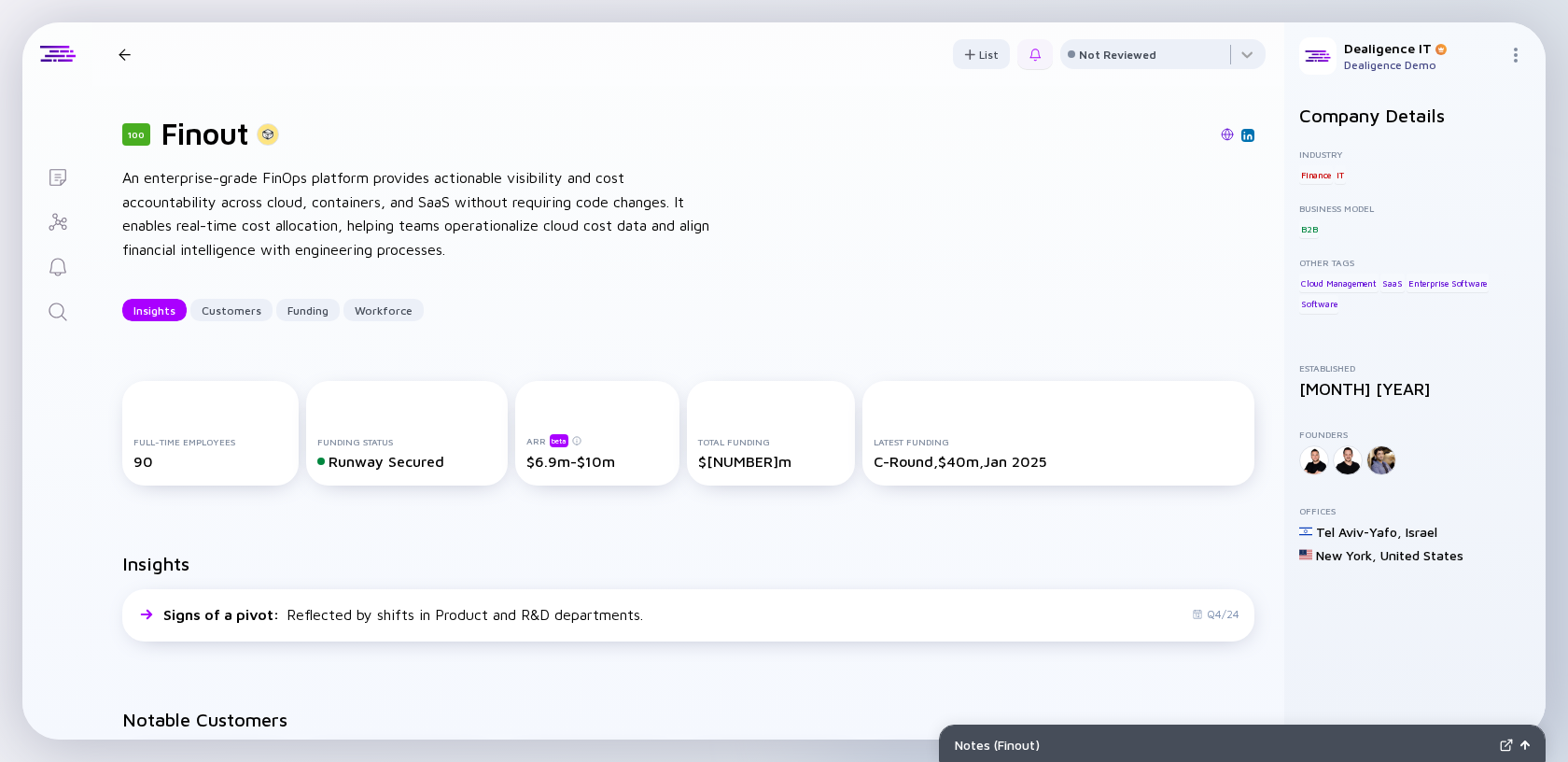 click at bounding box center [1035, 55] 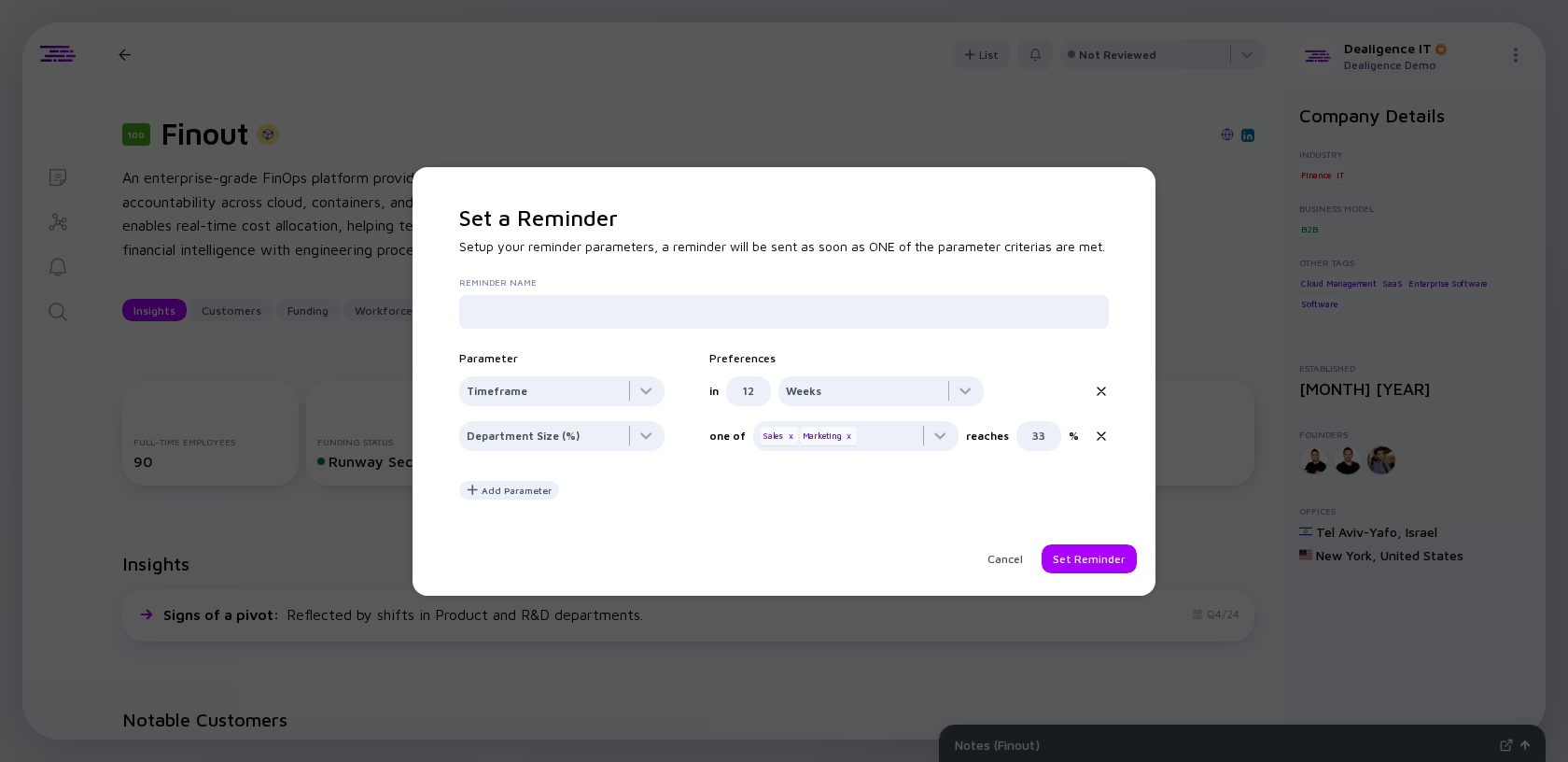 click 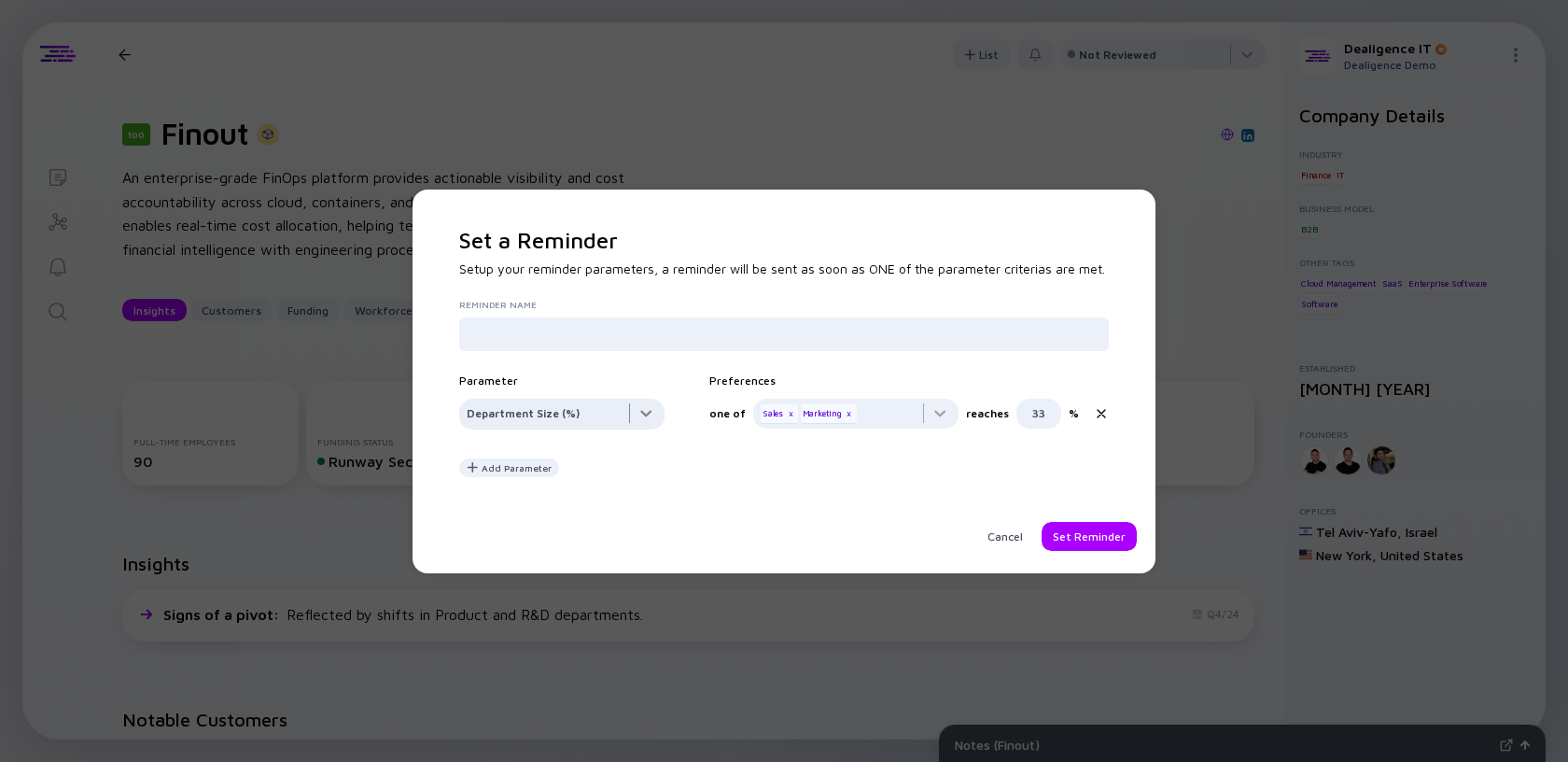click at bounding box center (562, 417) 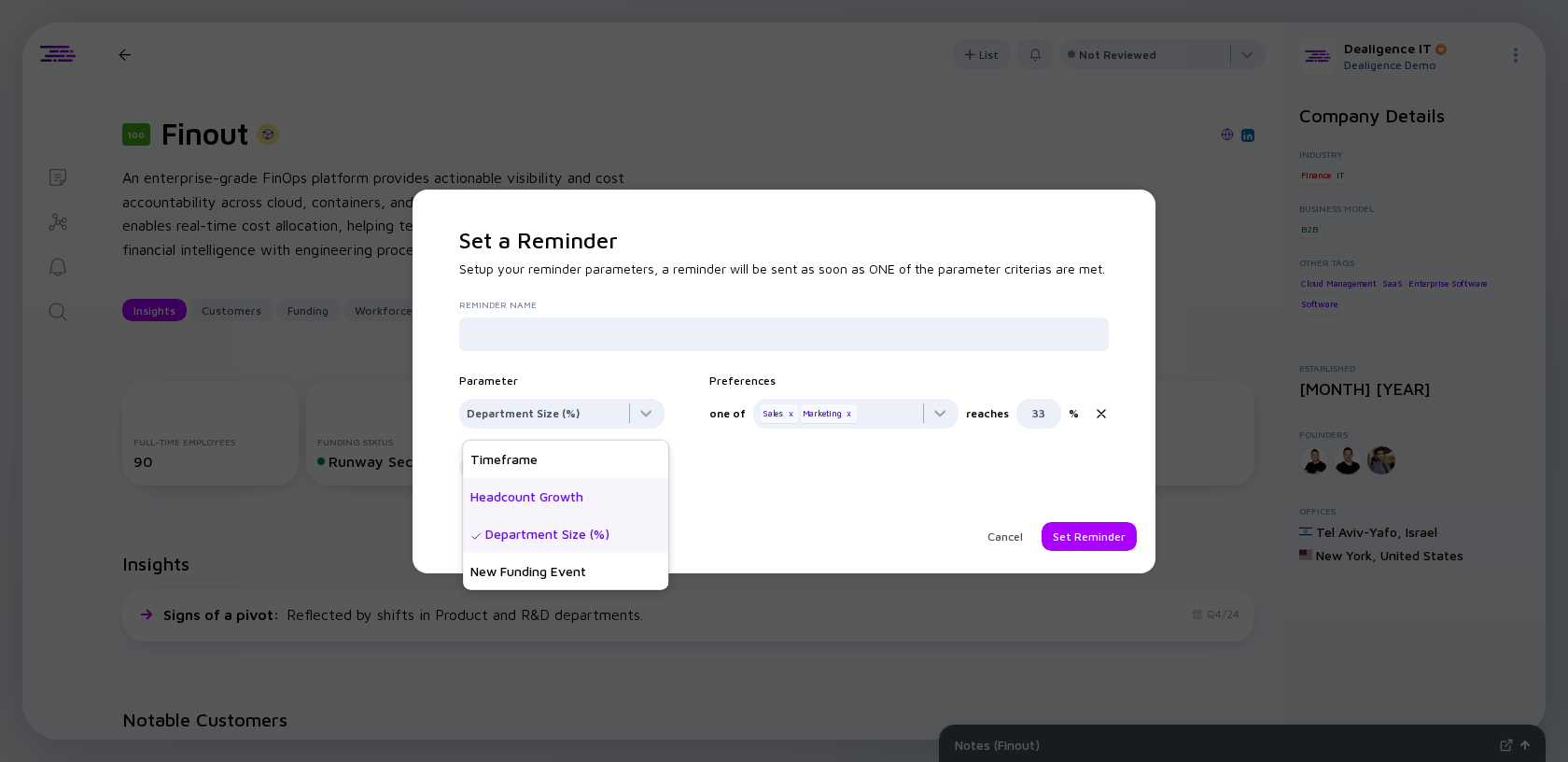 click on "Headcount Growth" at bounding box center (566, 497) 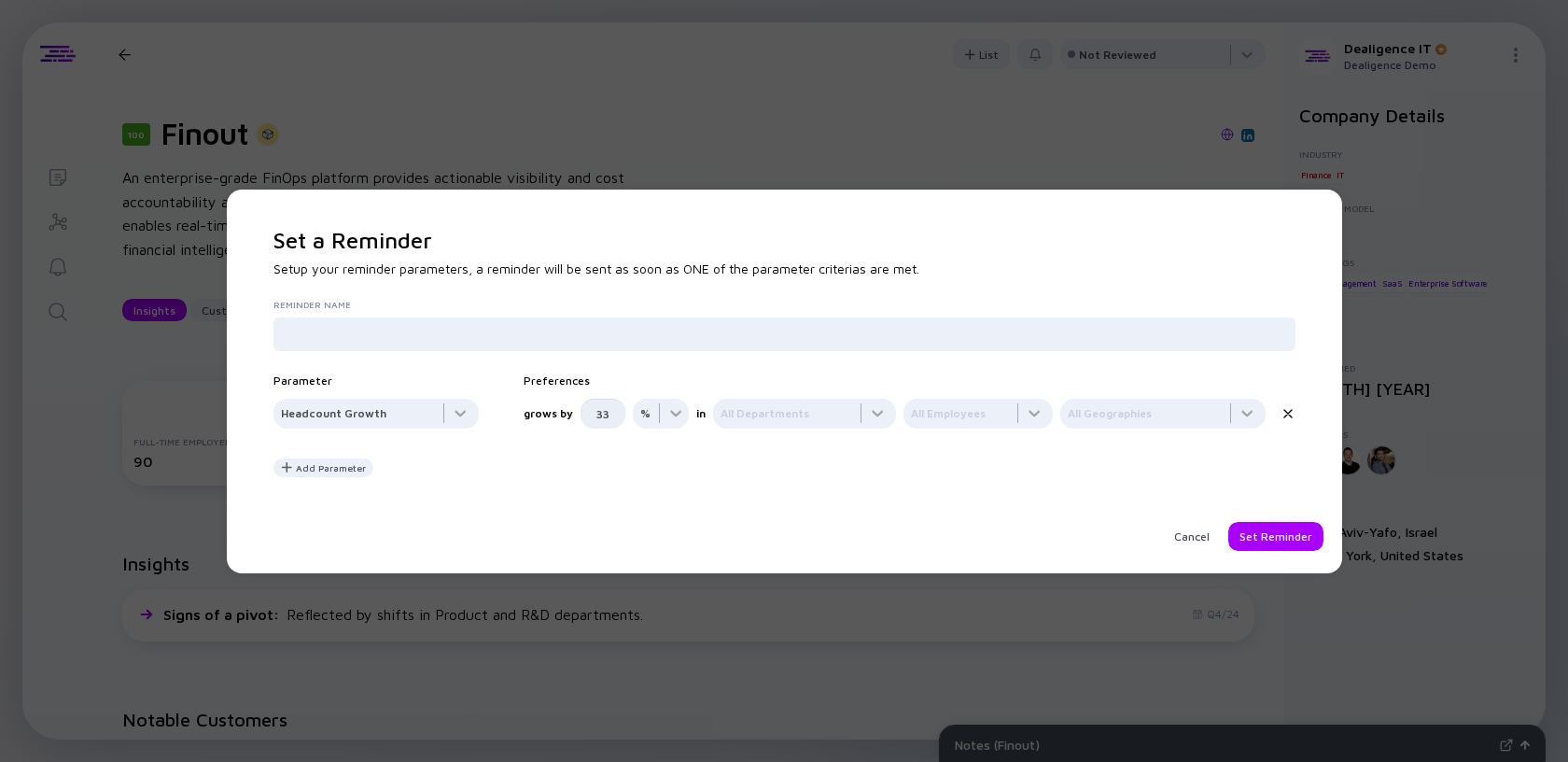 click on "33" at bounding box center [603, 414] 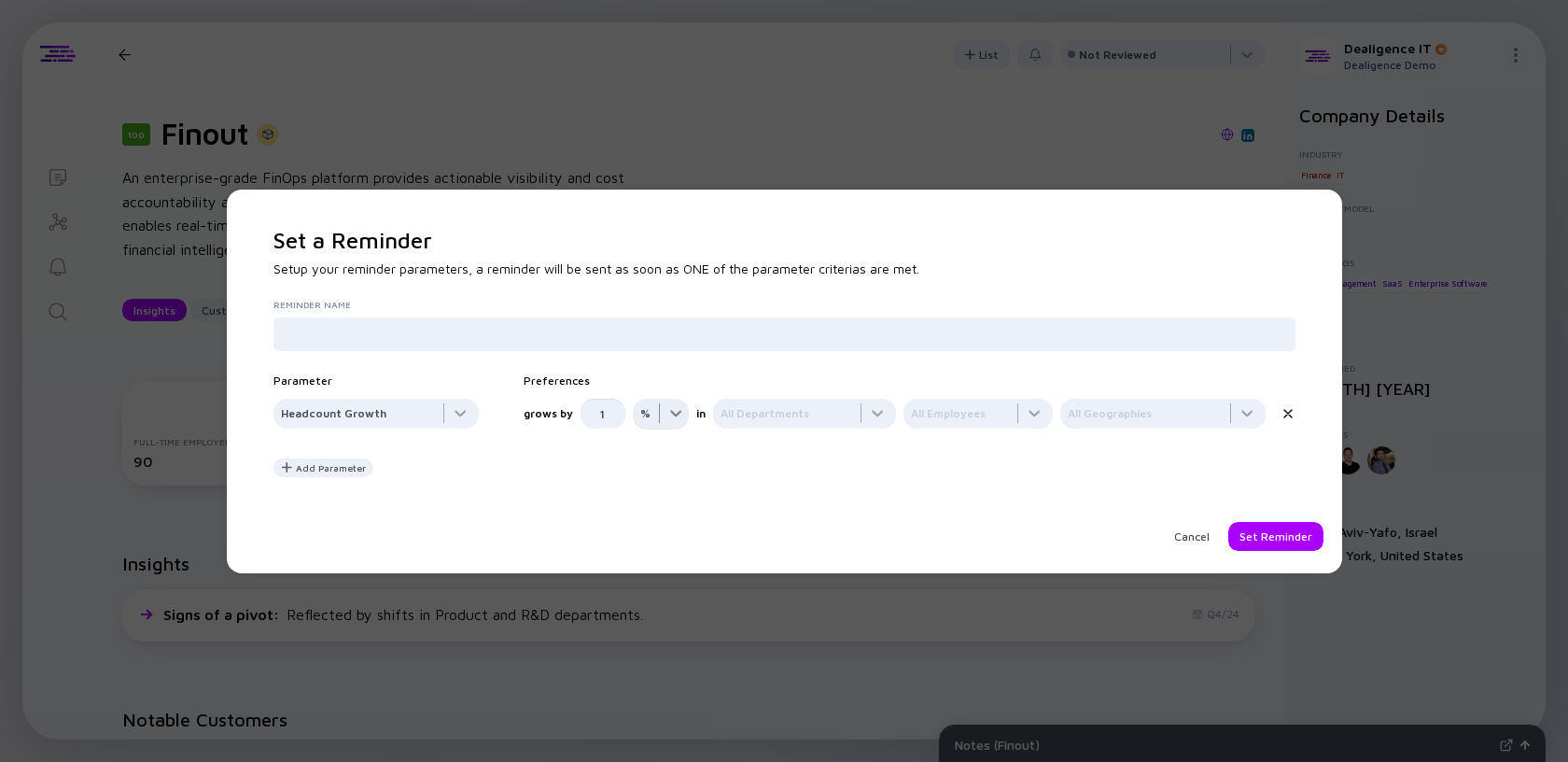 type on "1" 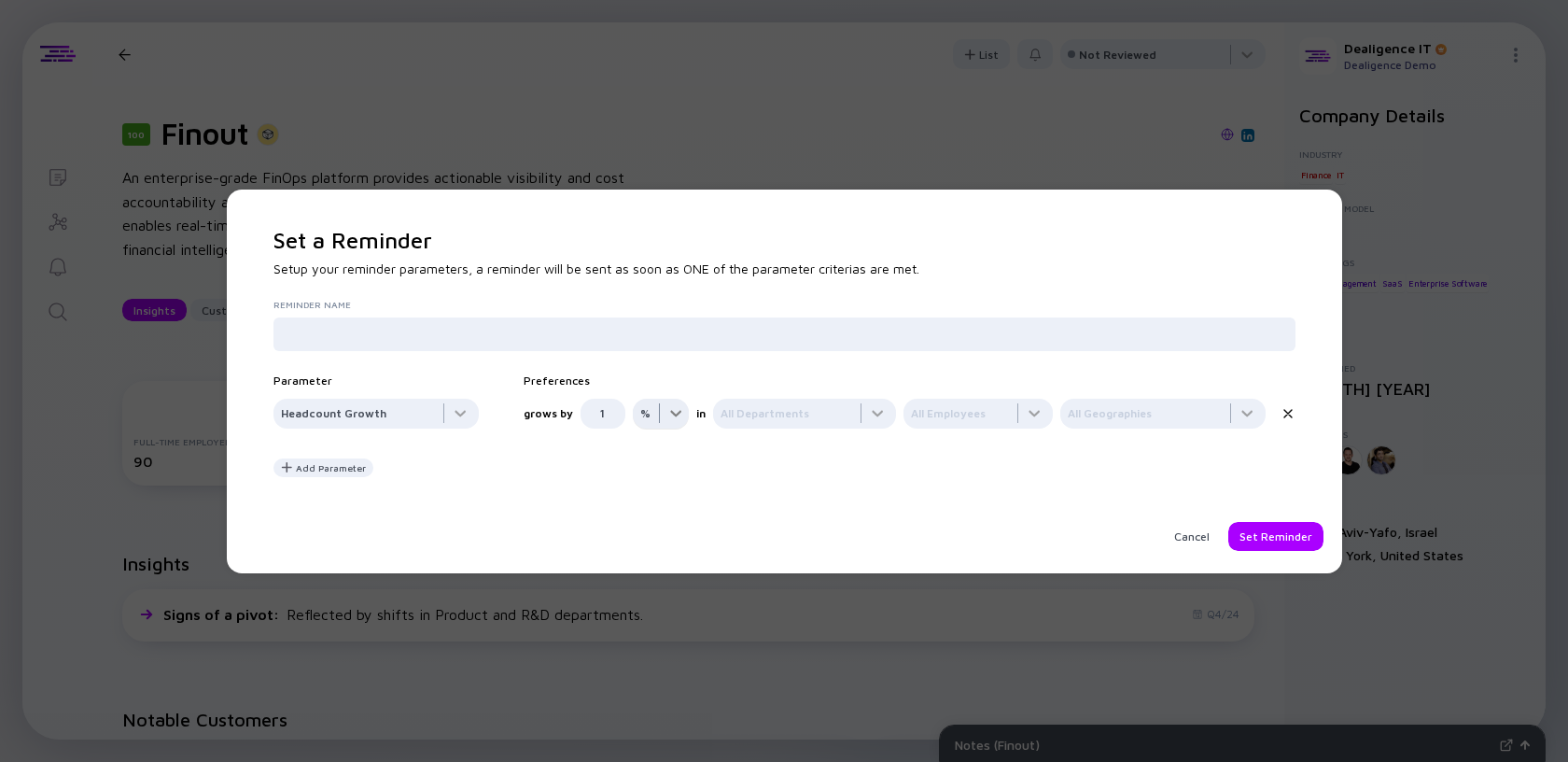 click at bounding box center [661, 417] 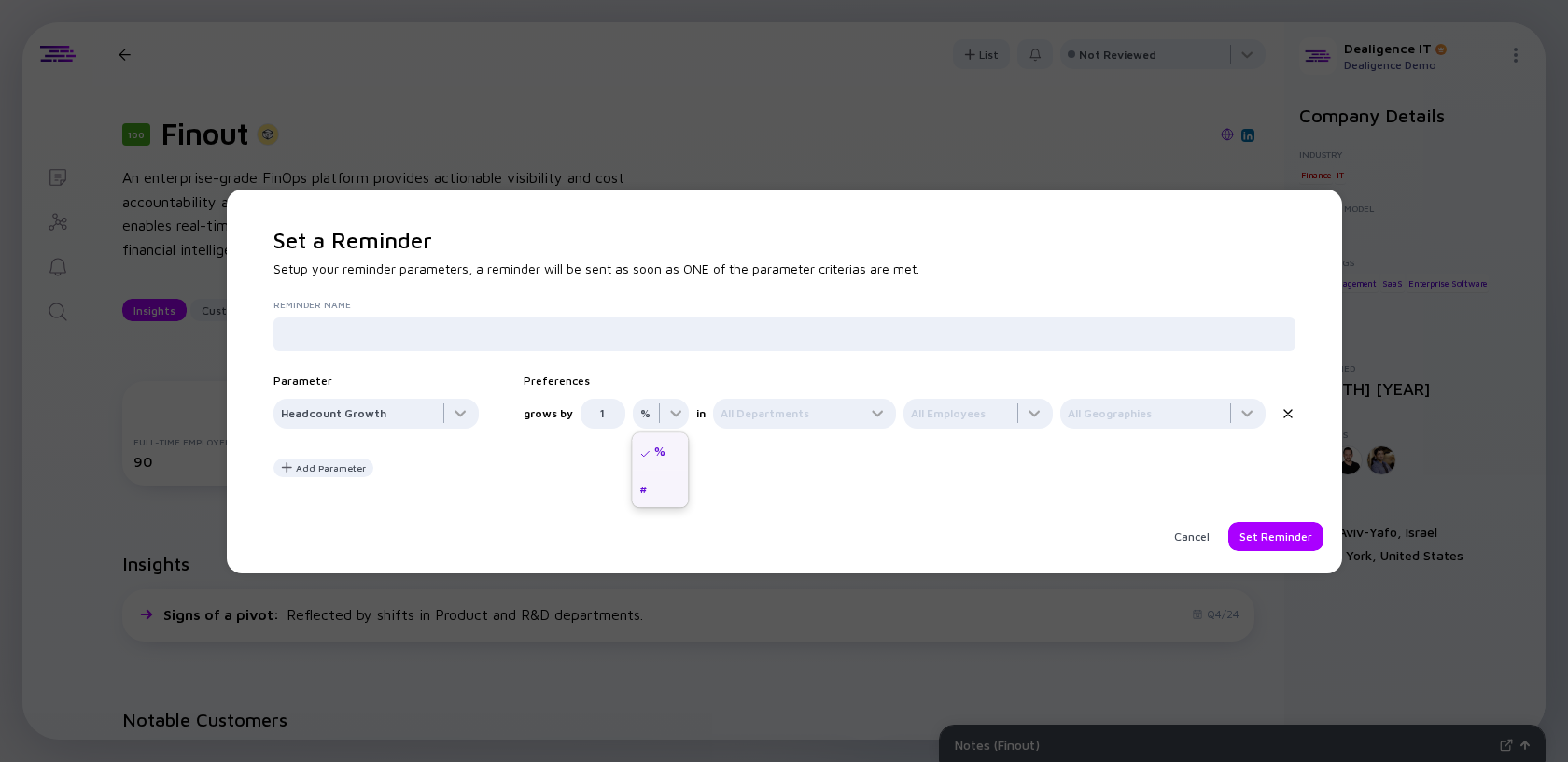 click on "#" at bounding box center (660, 488) 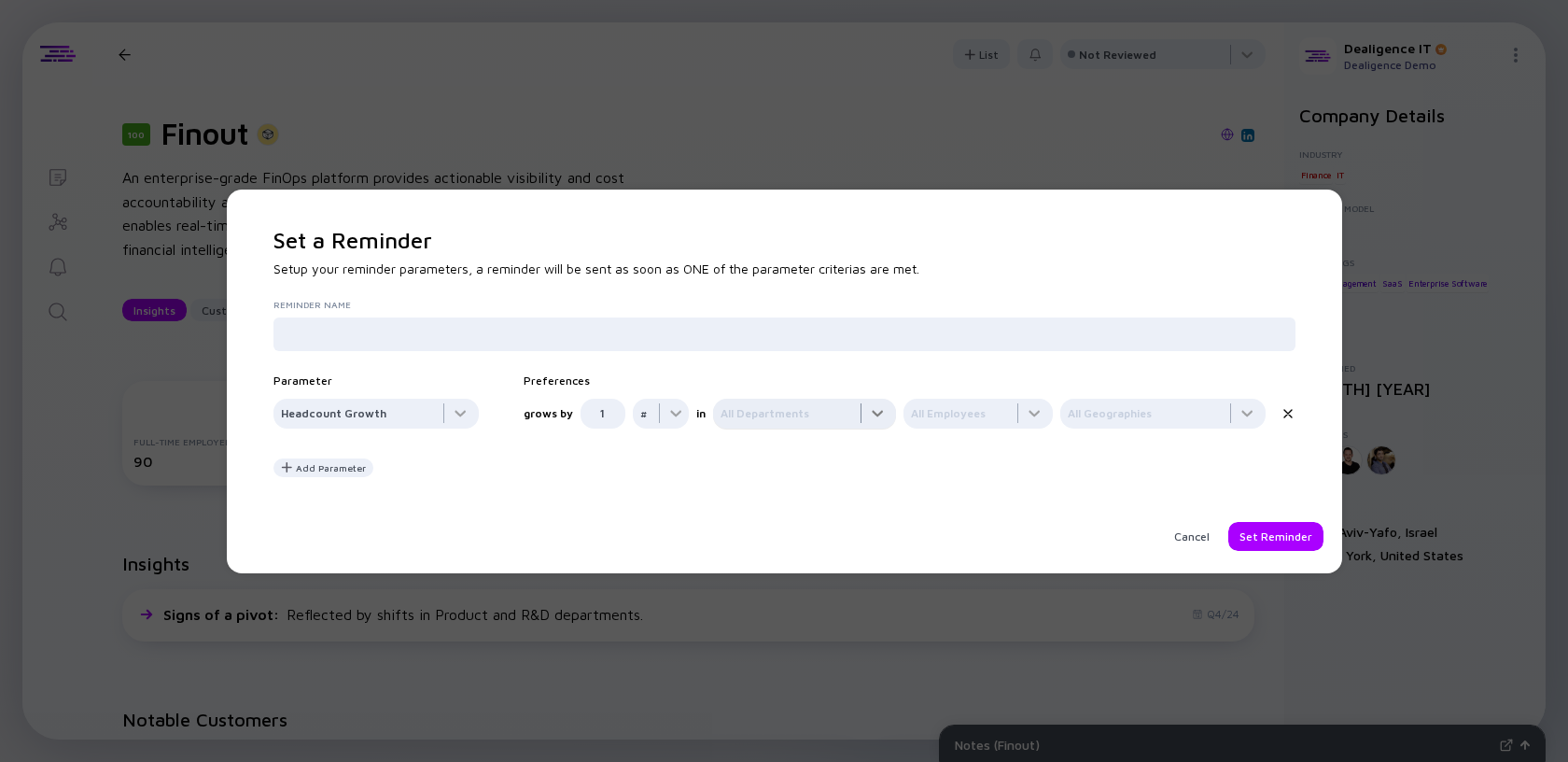 click at bounding box center [805, 417] 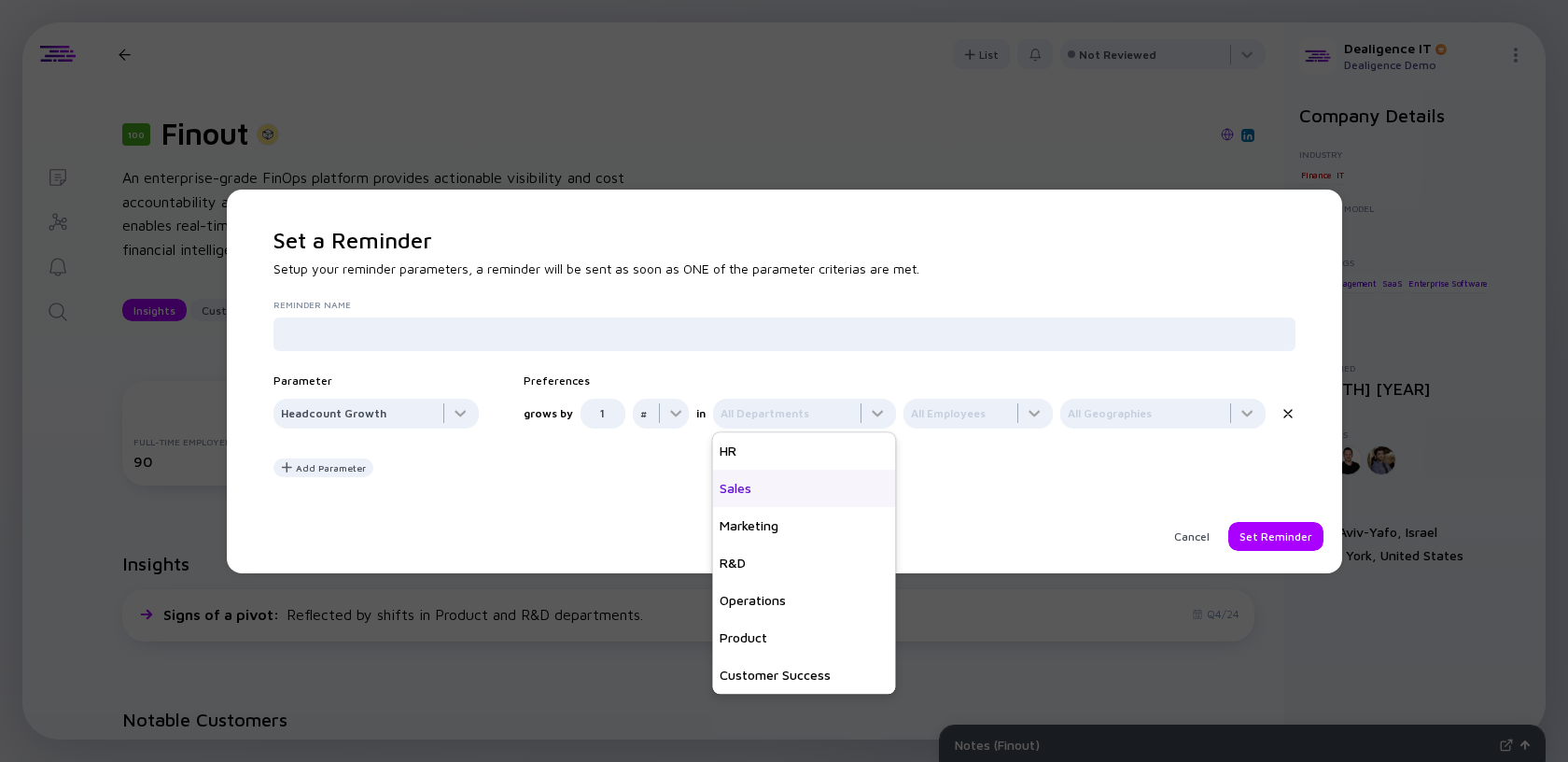 click on "Sales" at bounding box center [804, 488] 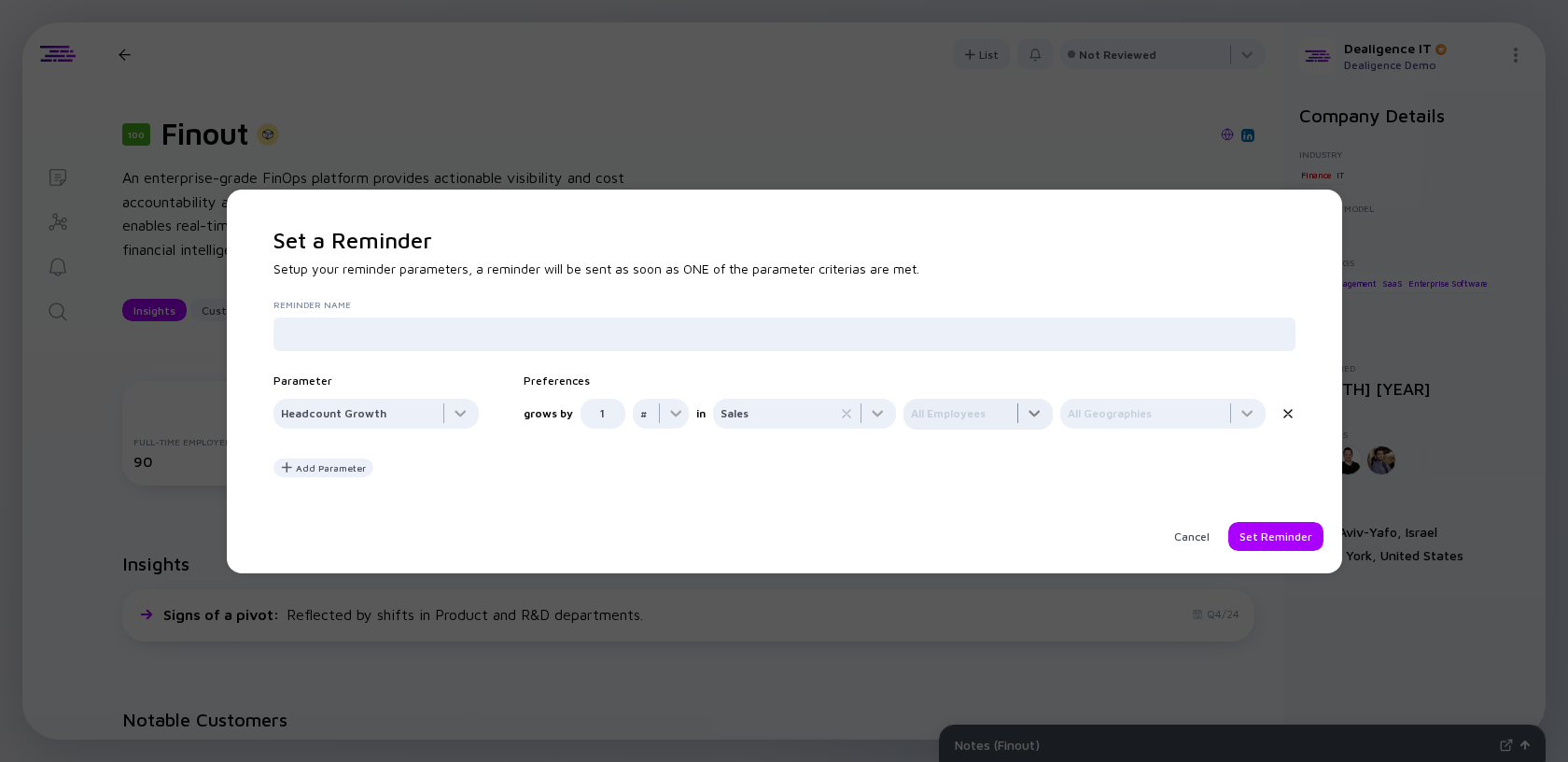 click at bounding box center (978, 417) 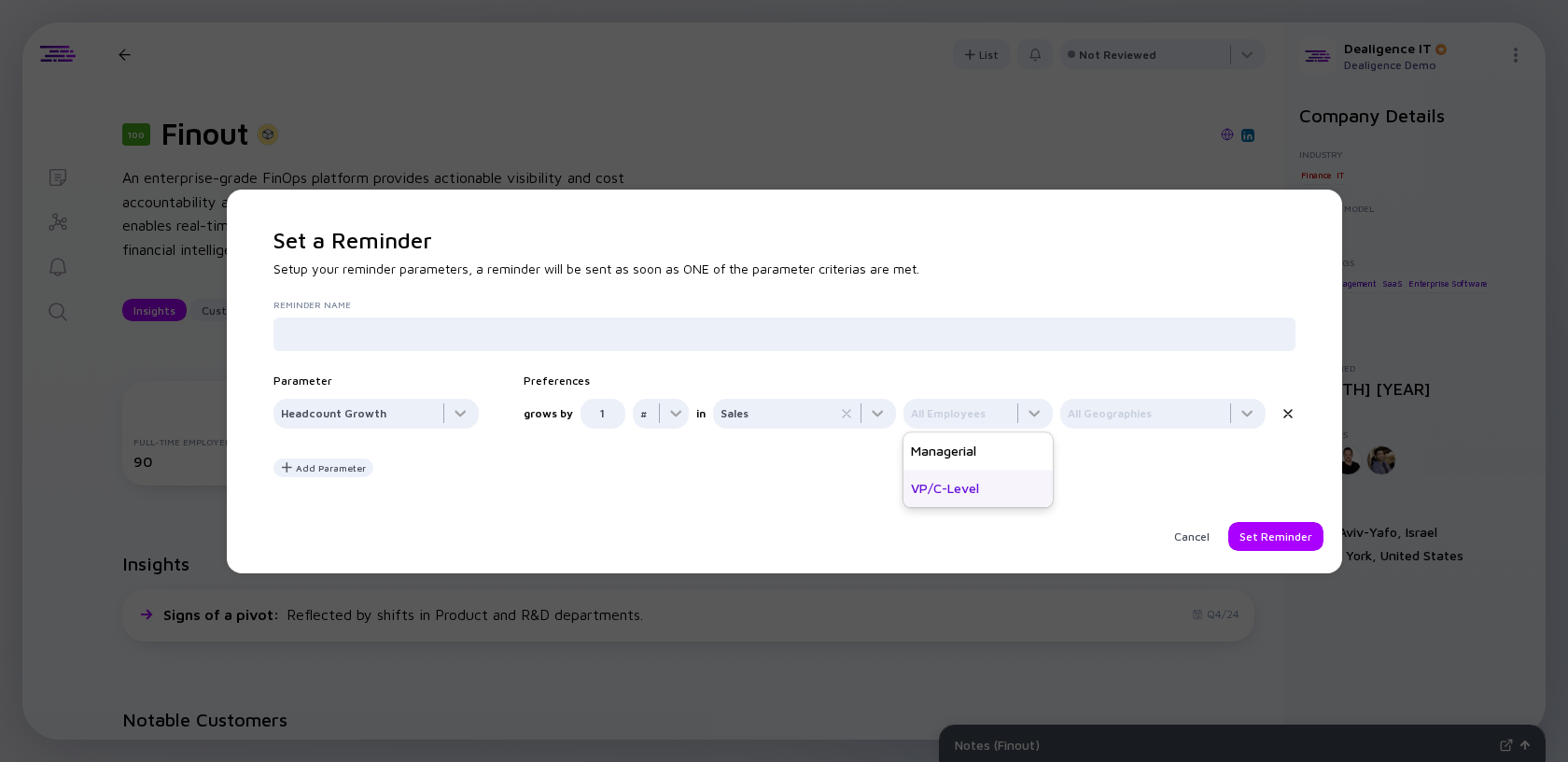 click on "VP/C-Level" at bounding box center (978, 488) 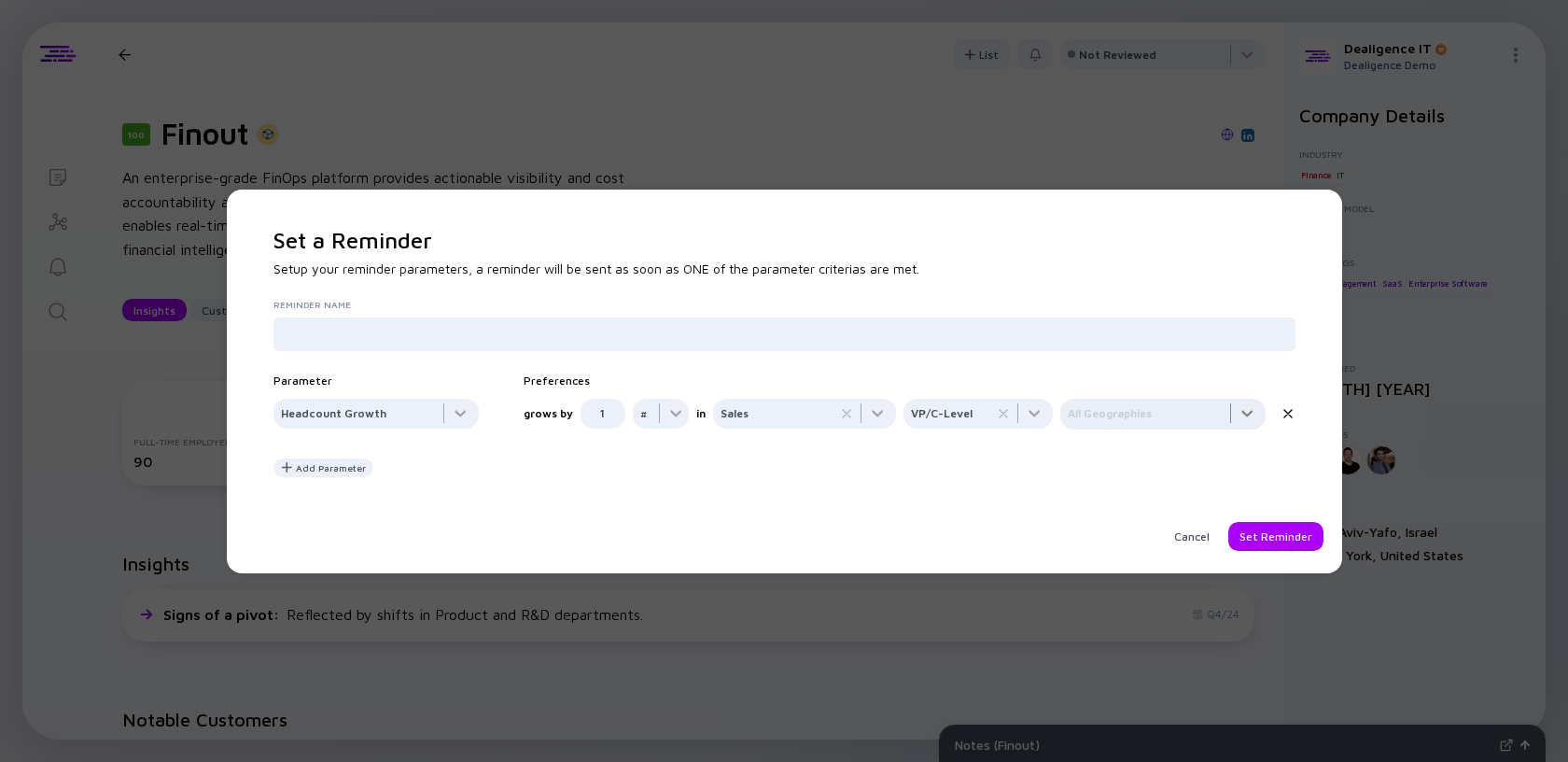 click at bounding box center (661, 417) 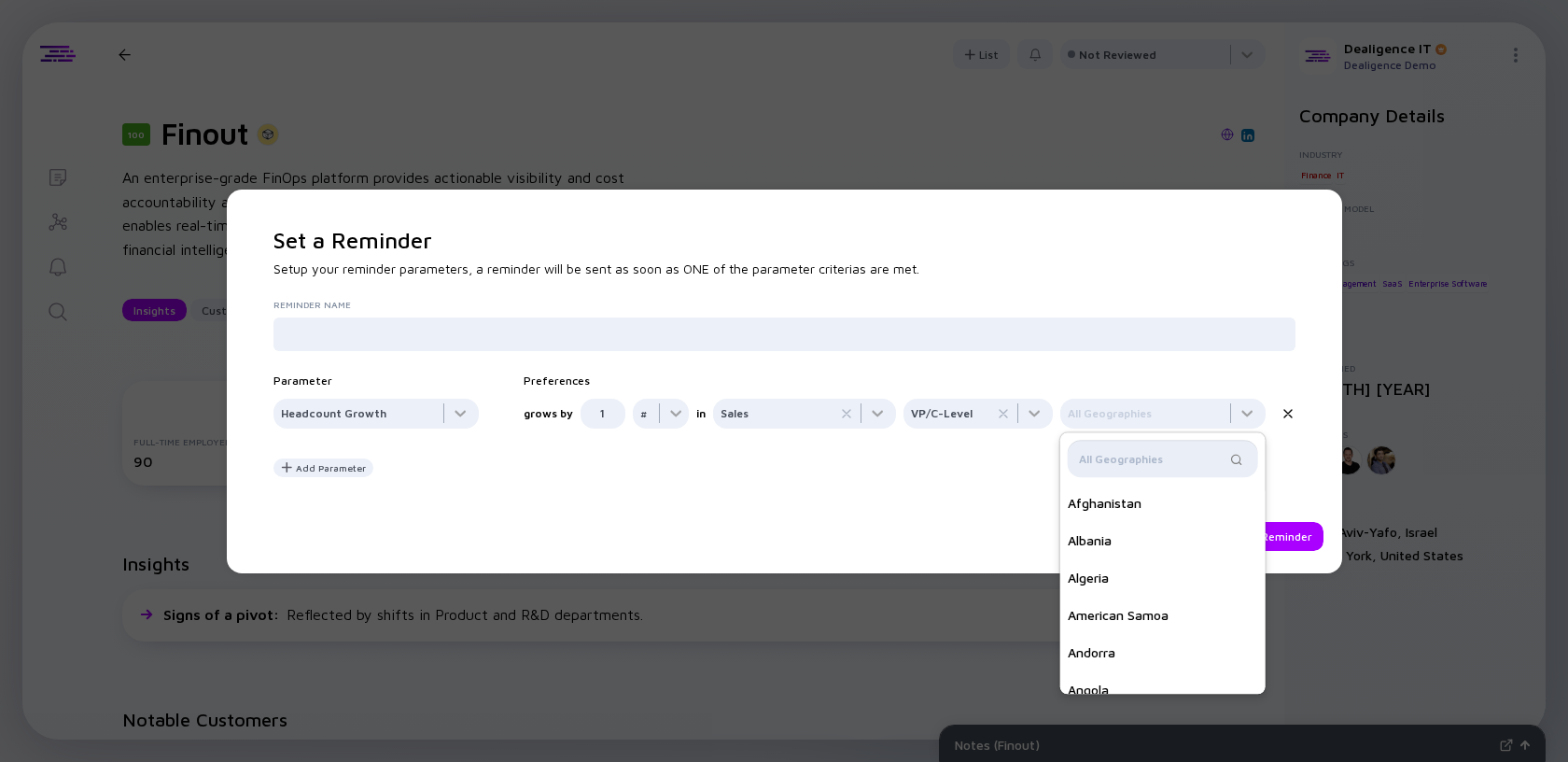 click at bounding box center (1152, 459) 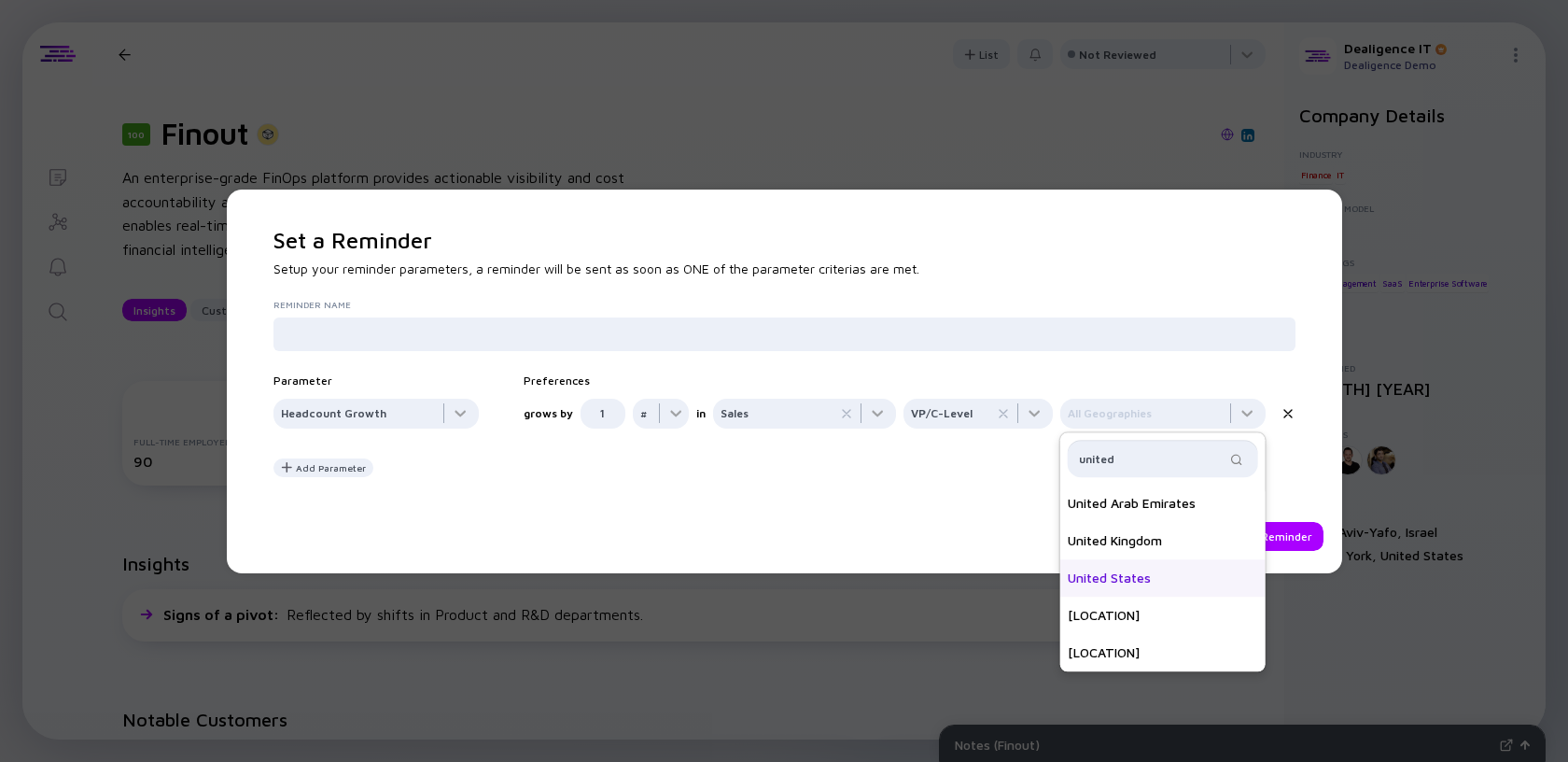 type on "united" 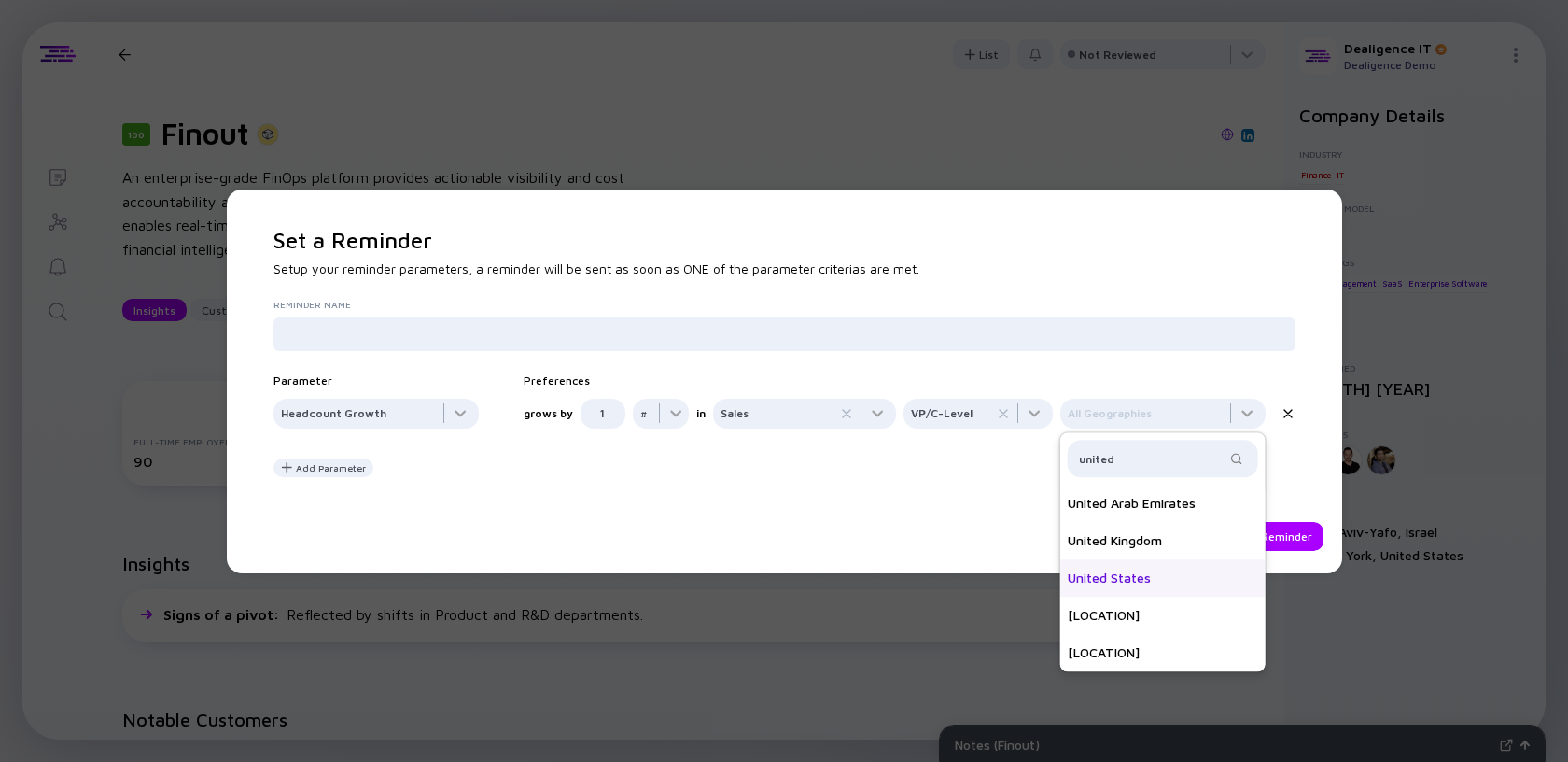 click on "United States" at bounding box center (1163, 578) 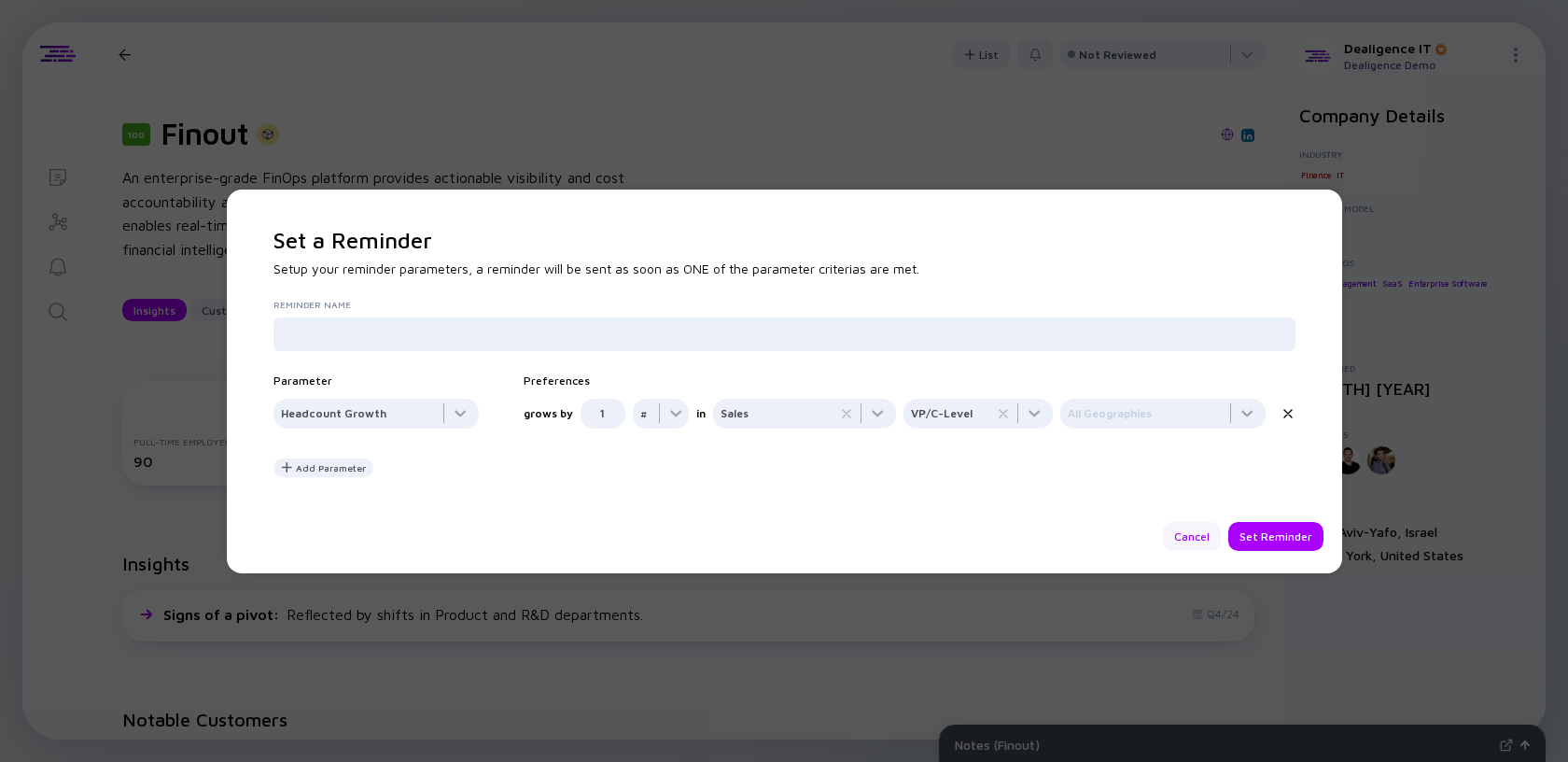 click on "Cancel" at bounding box center [1192, 536] 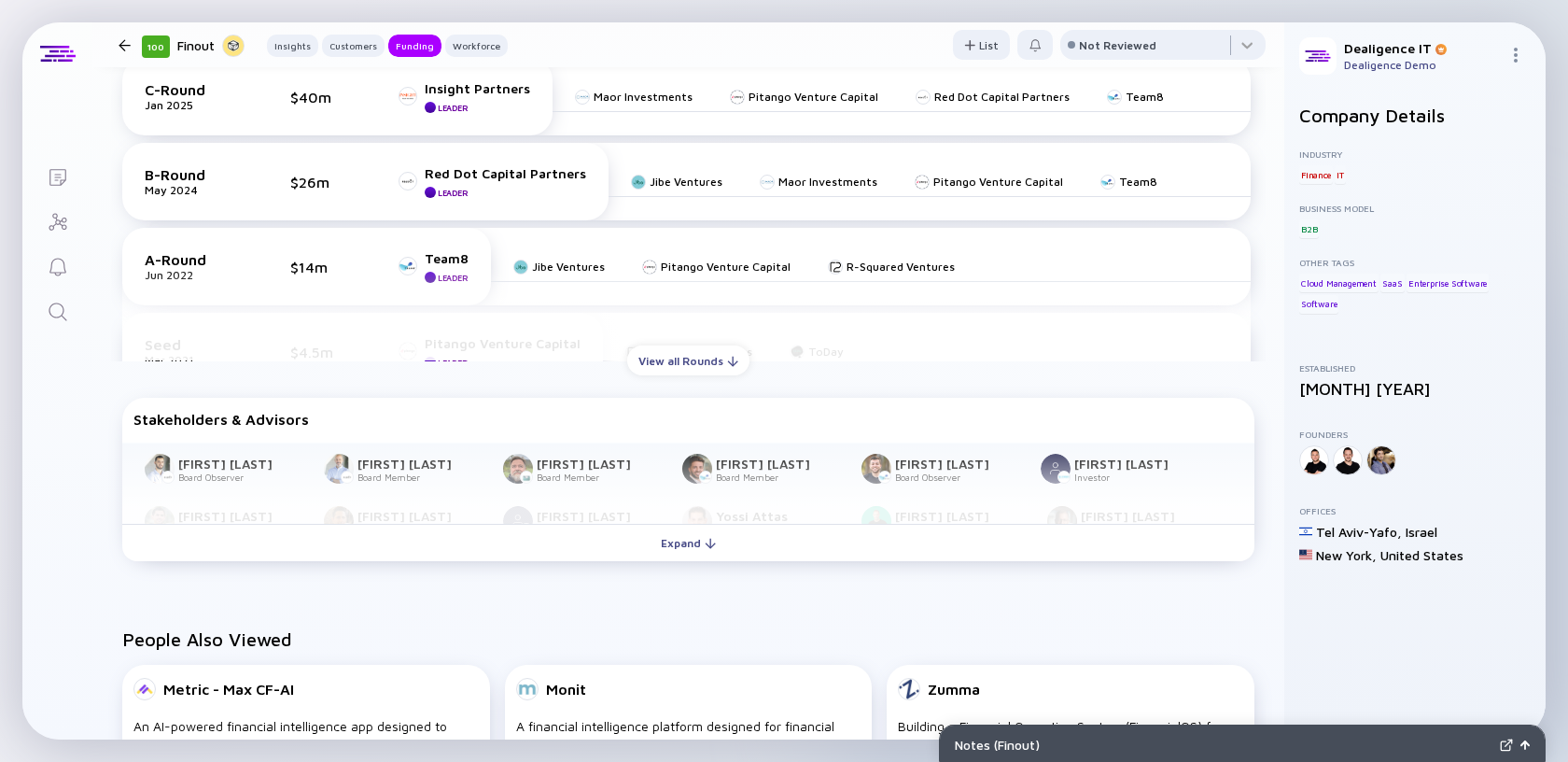 scroll, scrollTop: 986, scrollLeft: 0, axis: vertical 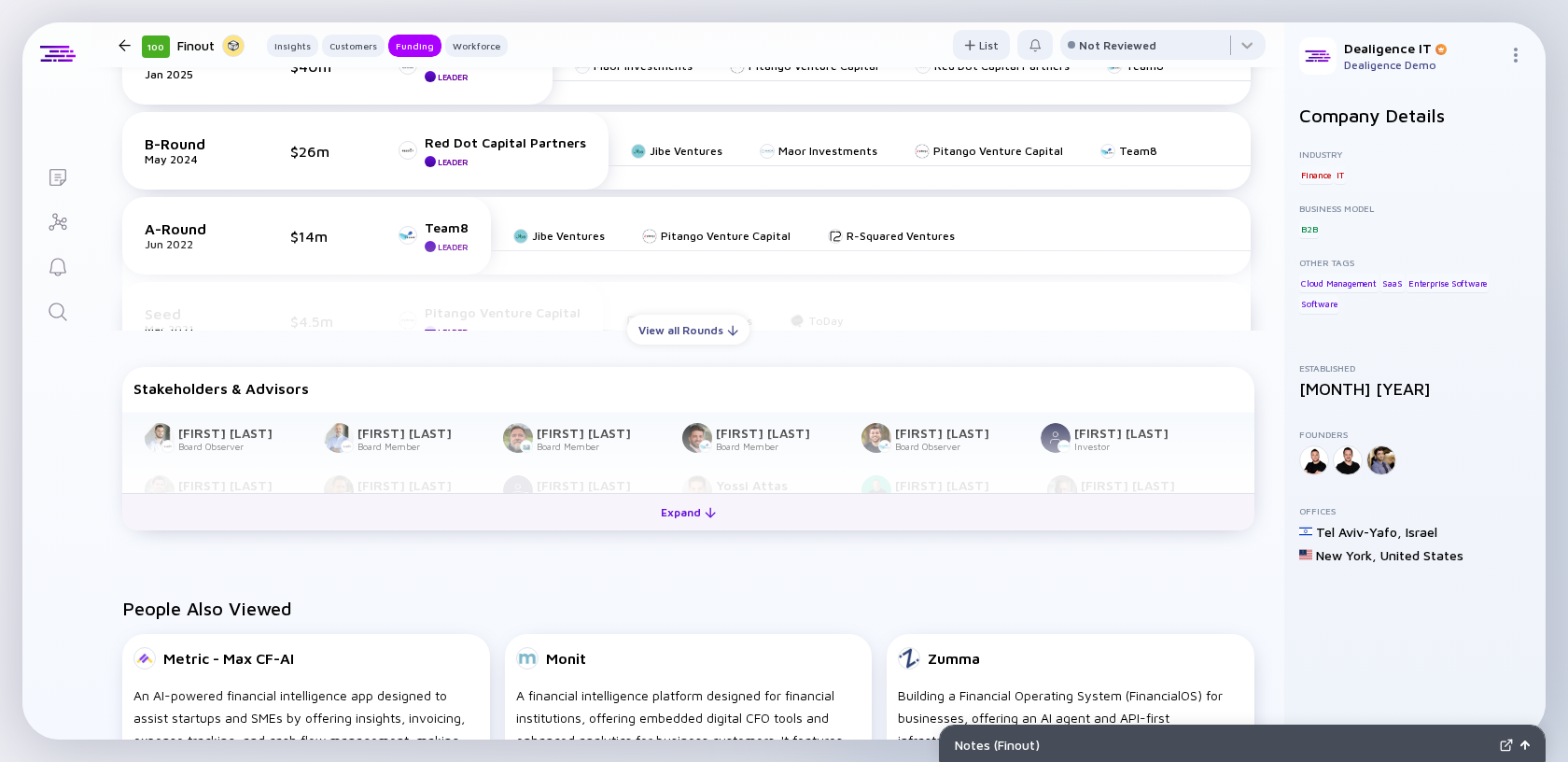 click on "Expand" at bounding box center [688, 512] 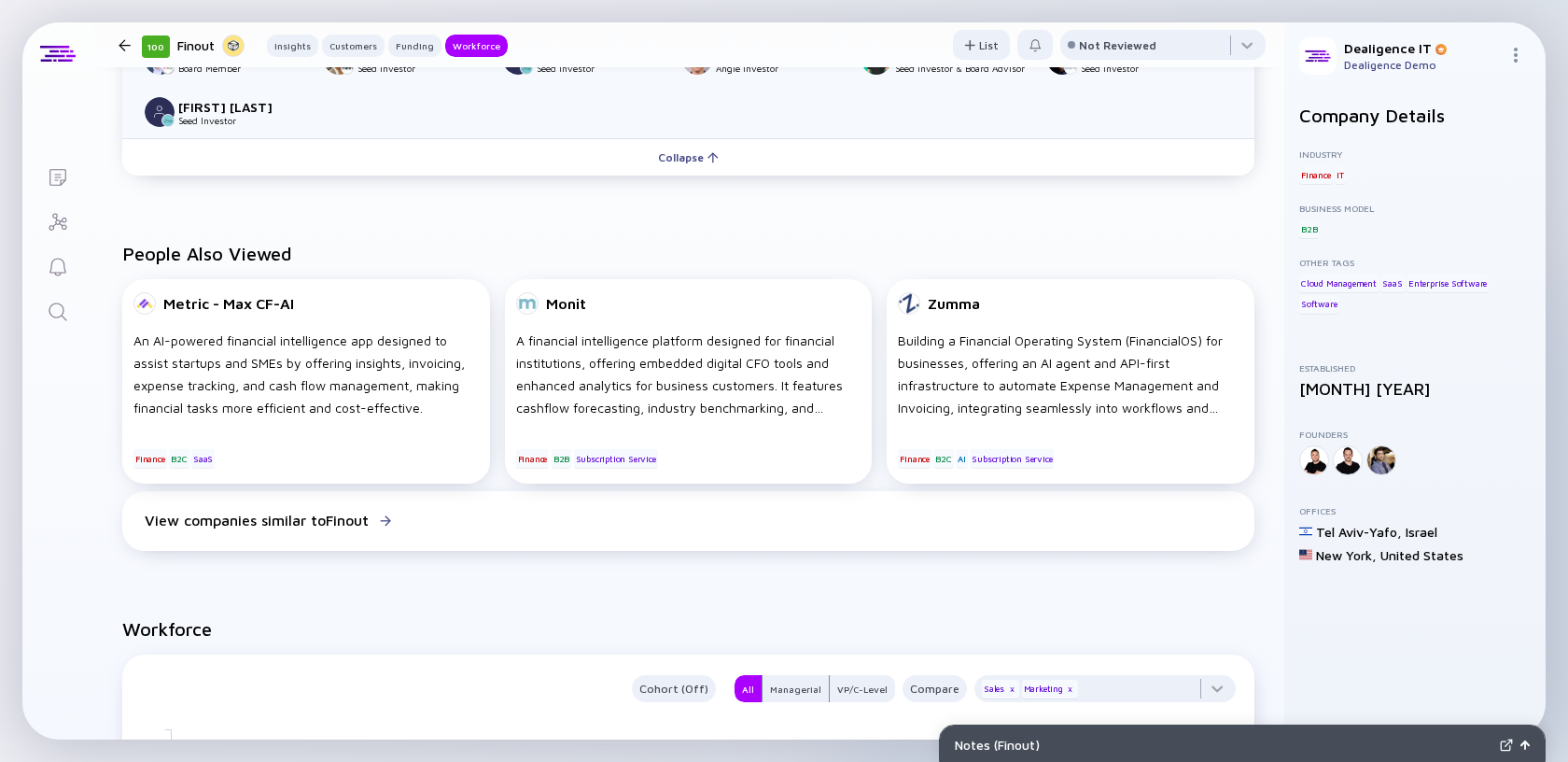 scroll, scrollTop: 1407, scrollLeft: 0, axis: vertical 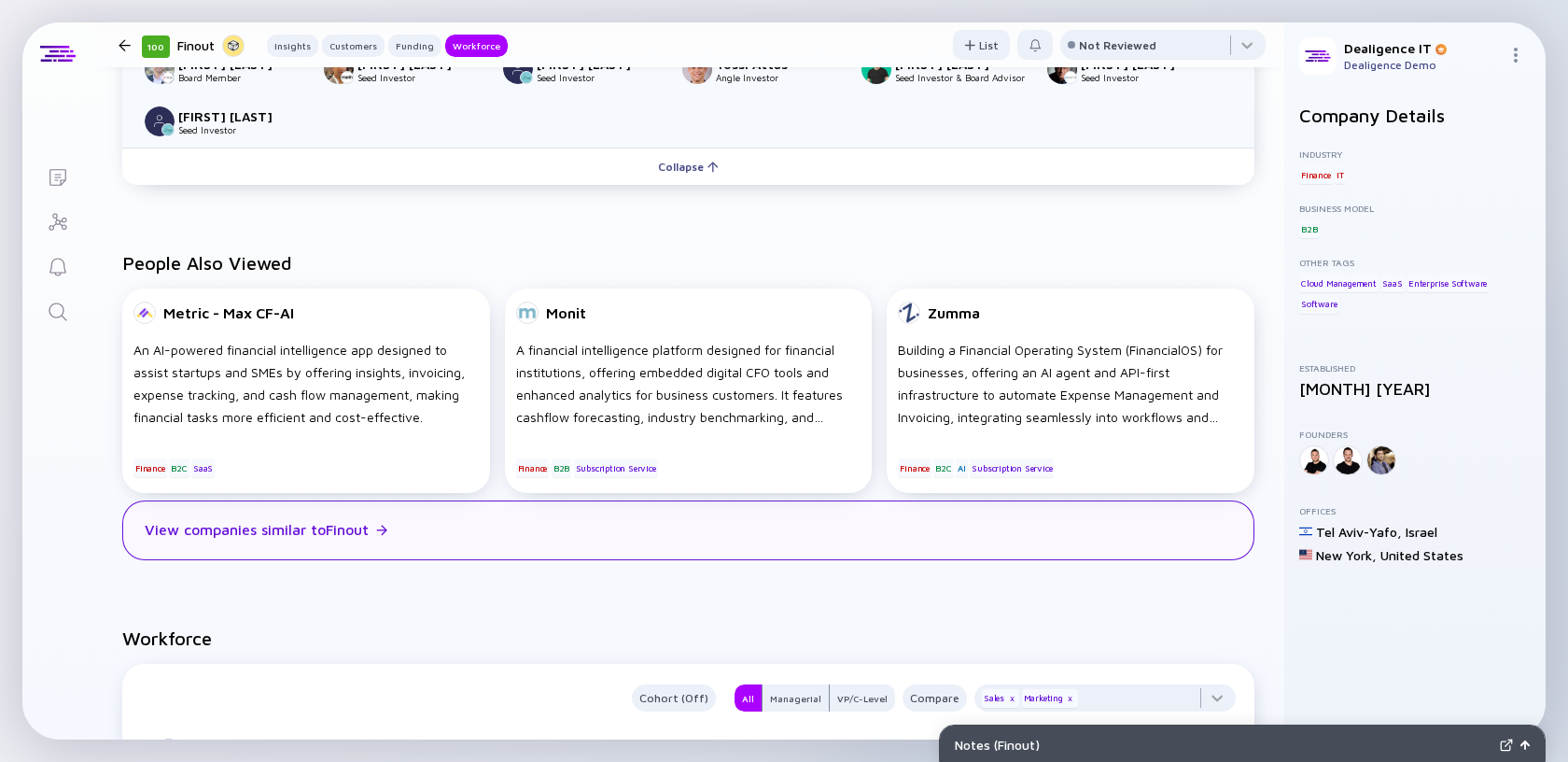 click on "View companies similar to [COMPANY]" at bounding box center [688, 530] 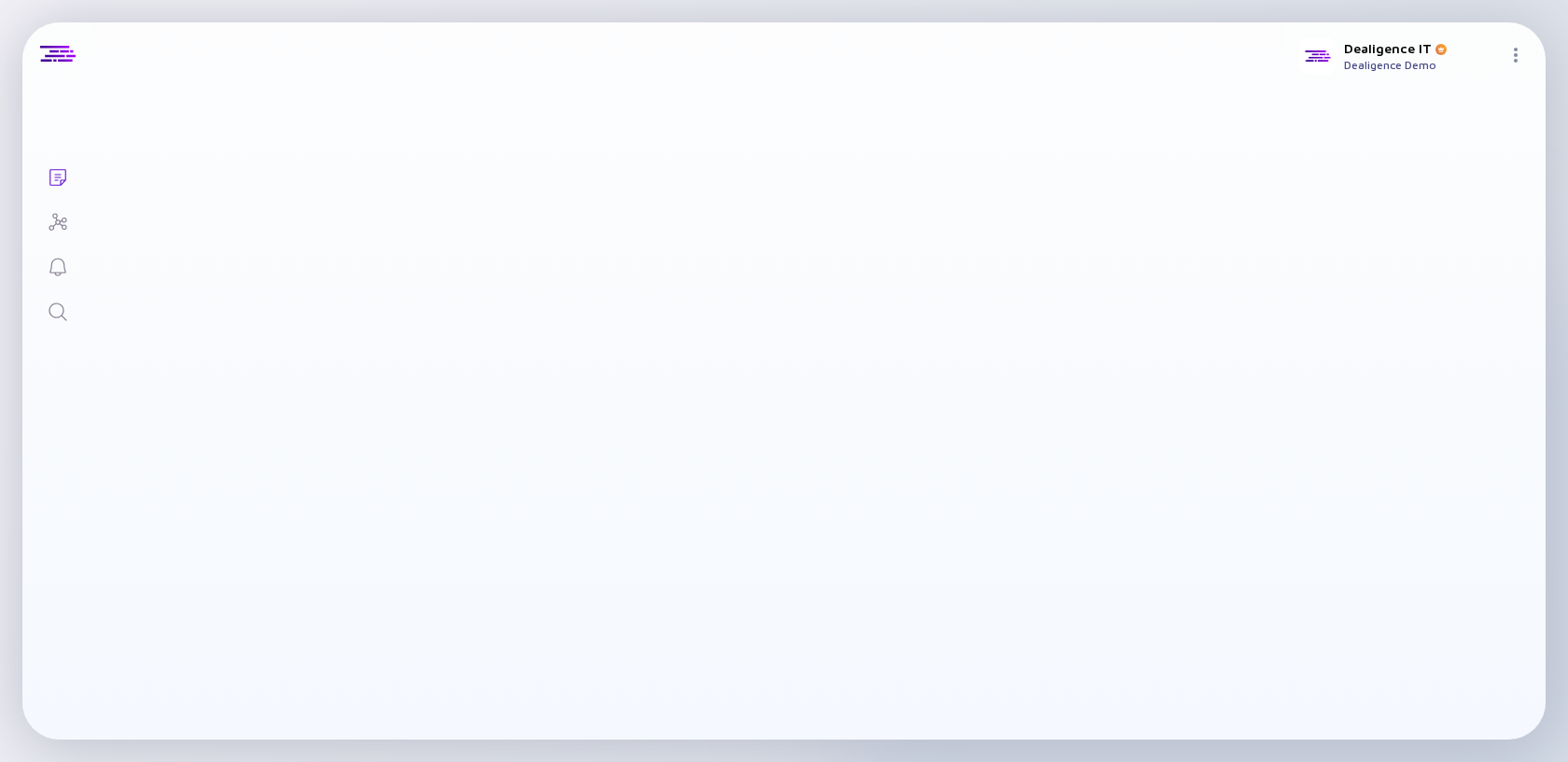 checkbox on "true" 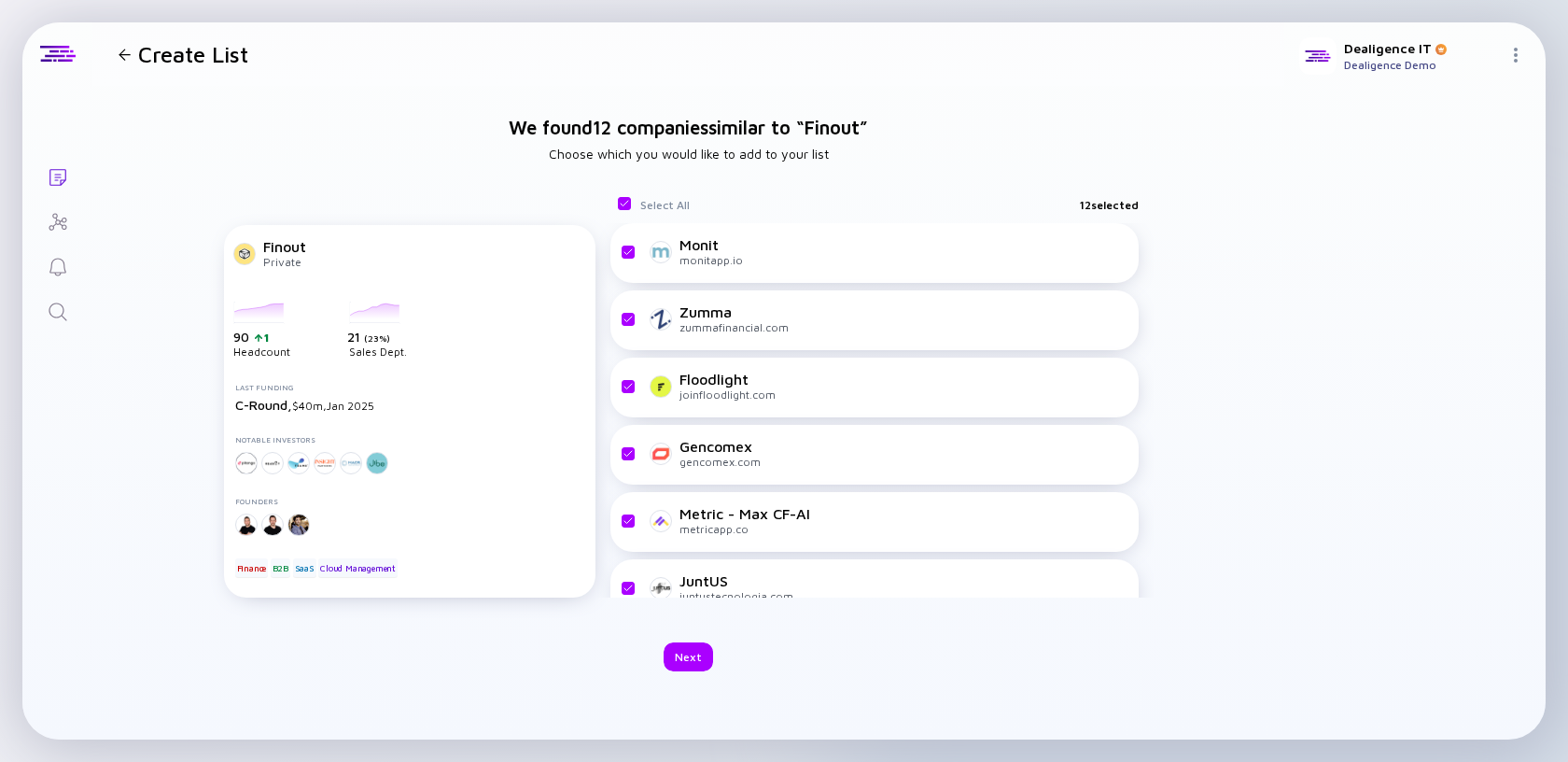 click at bounding box center [124, 54] 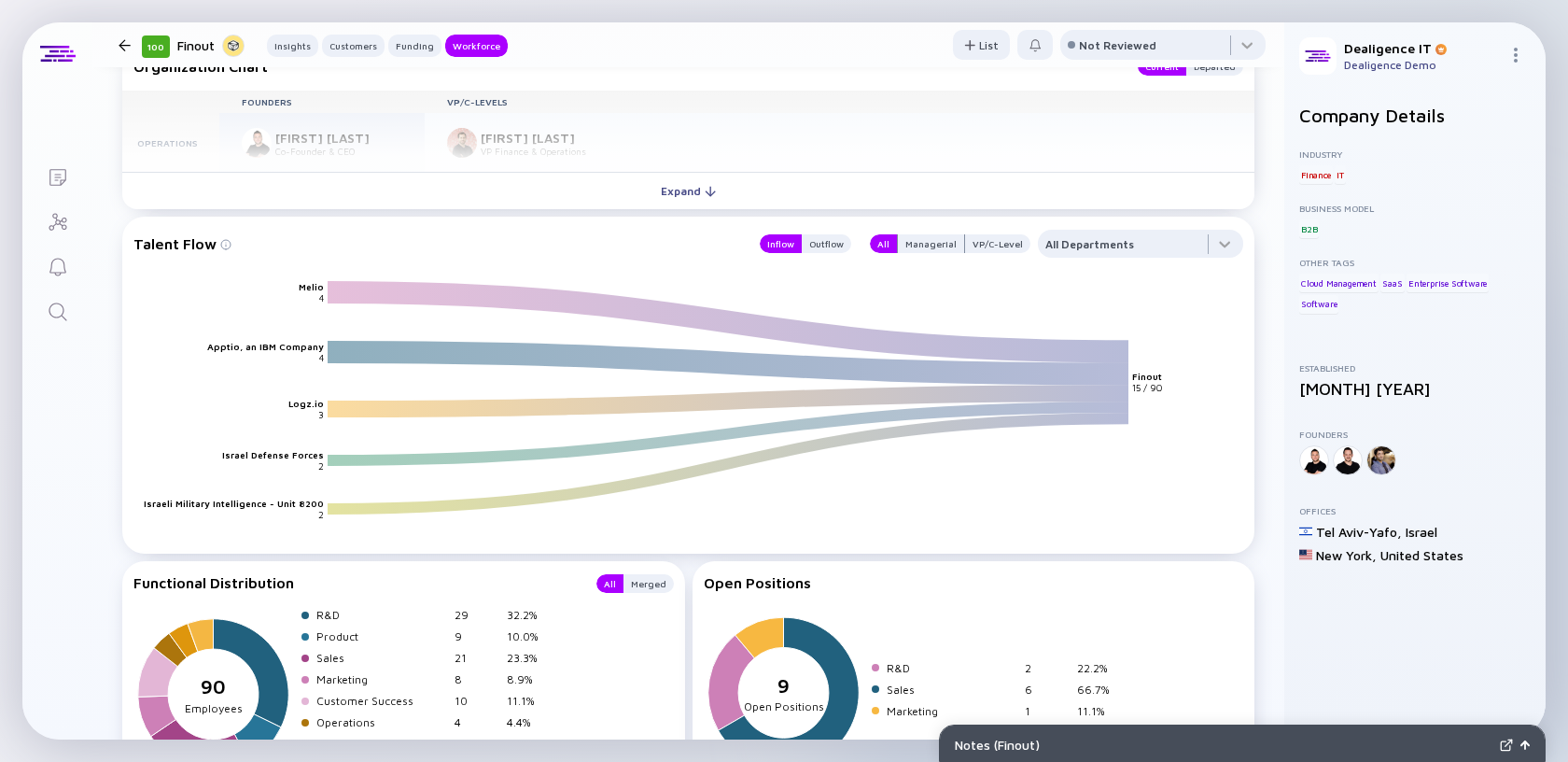 scroll, scrollTop: 2393, scrollLeft: 0, axis: vertical 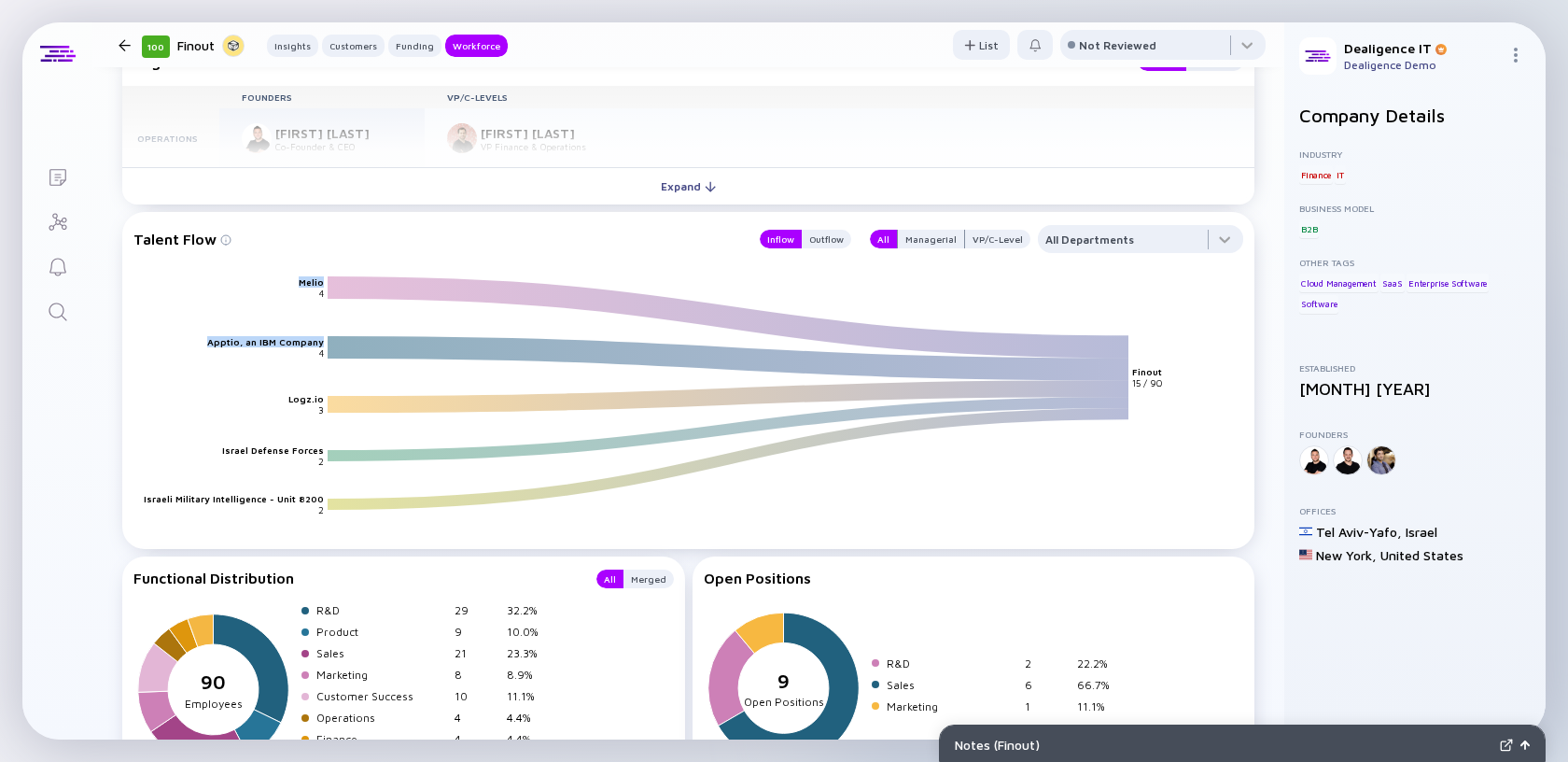 drag, startPoint x: 239, startPoint y: 272, endPoint x: 333, endPoint y: 330, distance: 110.45361 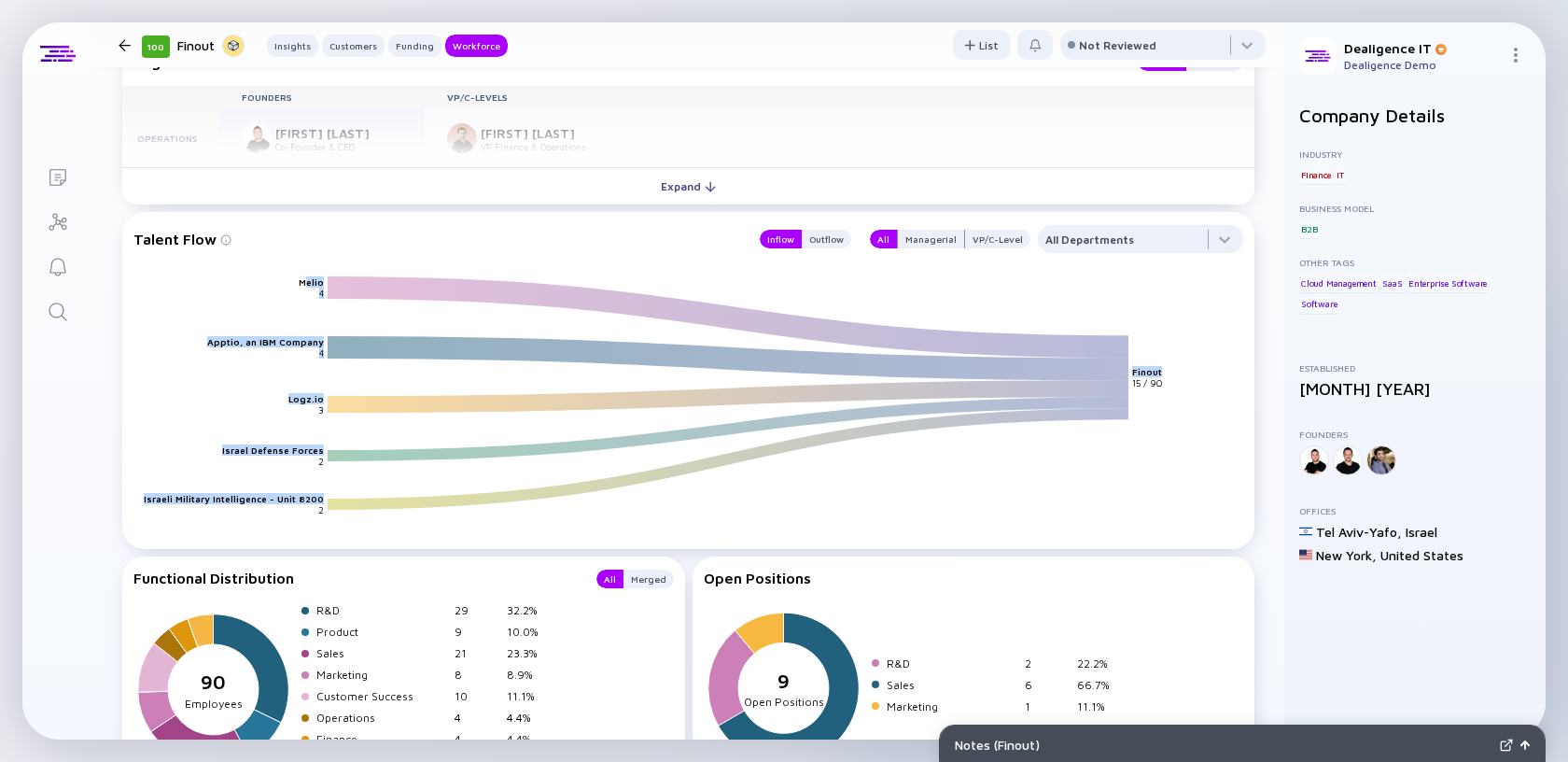 drag, startPoint x: 304, startPoint y: 283, endPoint x: 313, endPoint y: 424, distance: 141.28694 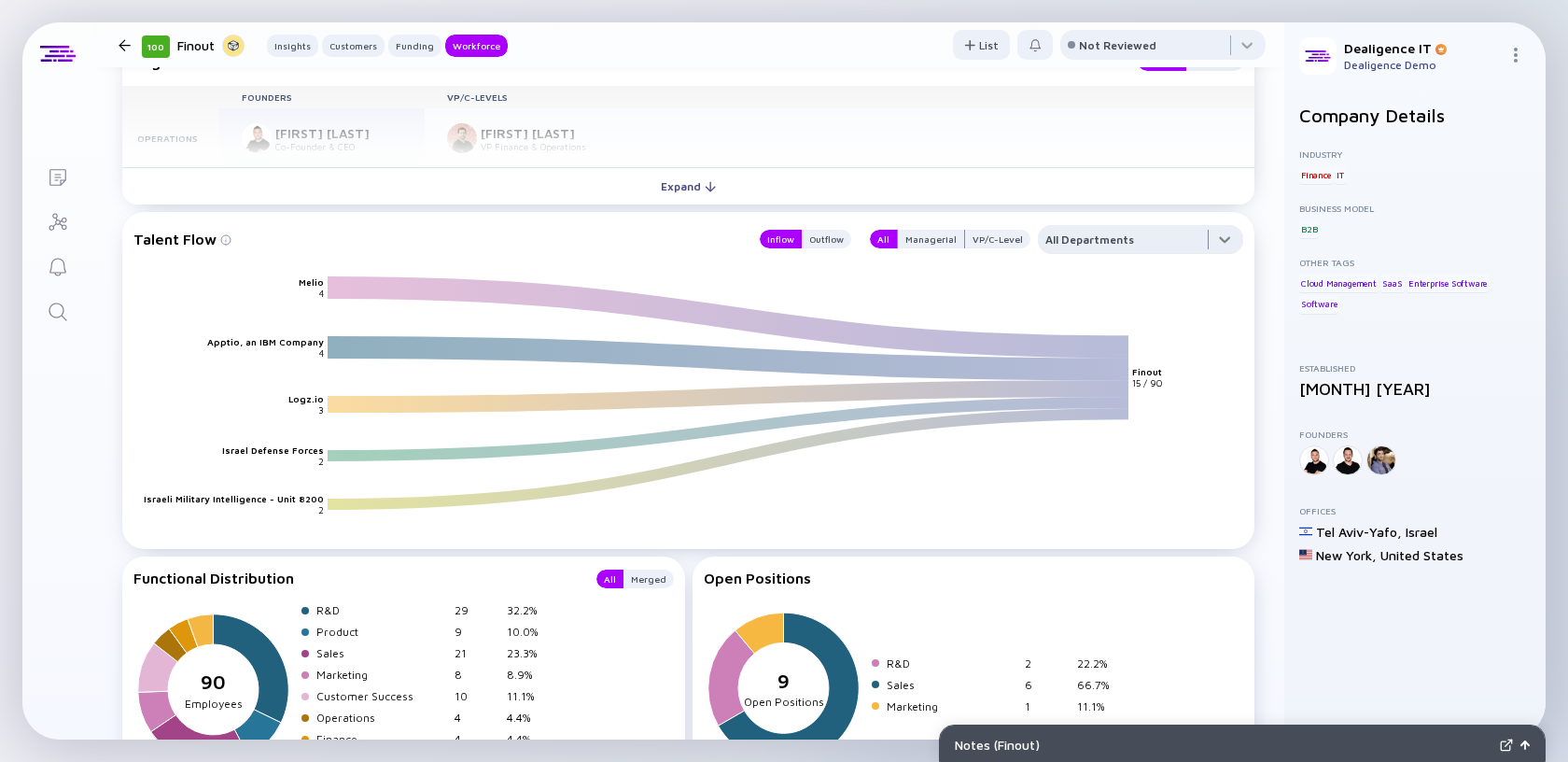 click at bounding box center (1141, 244) 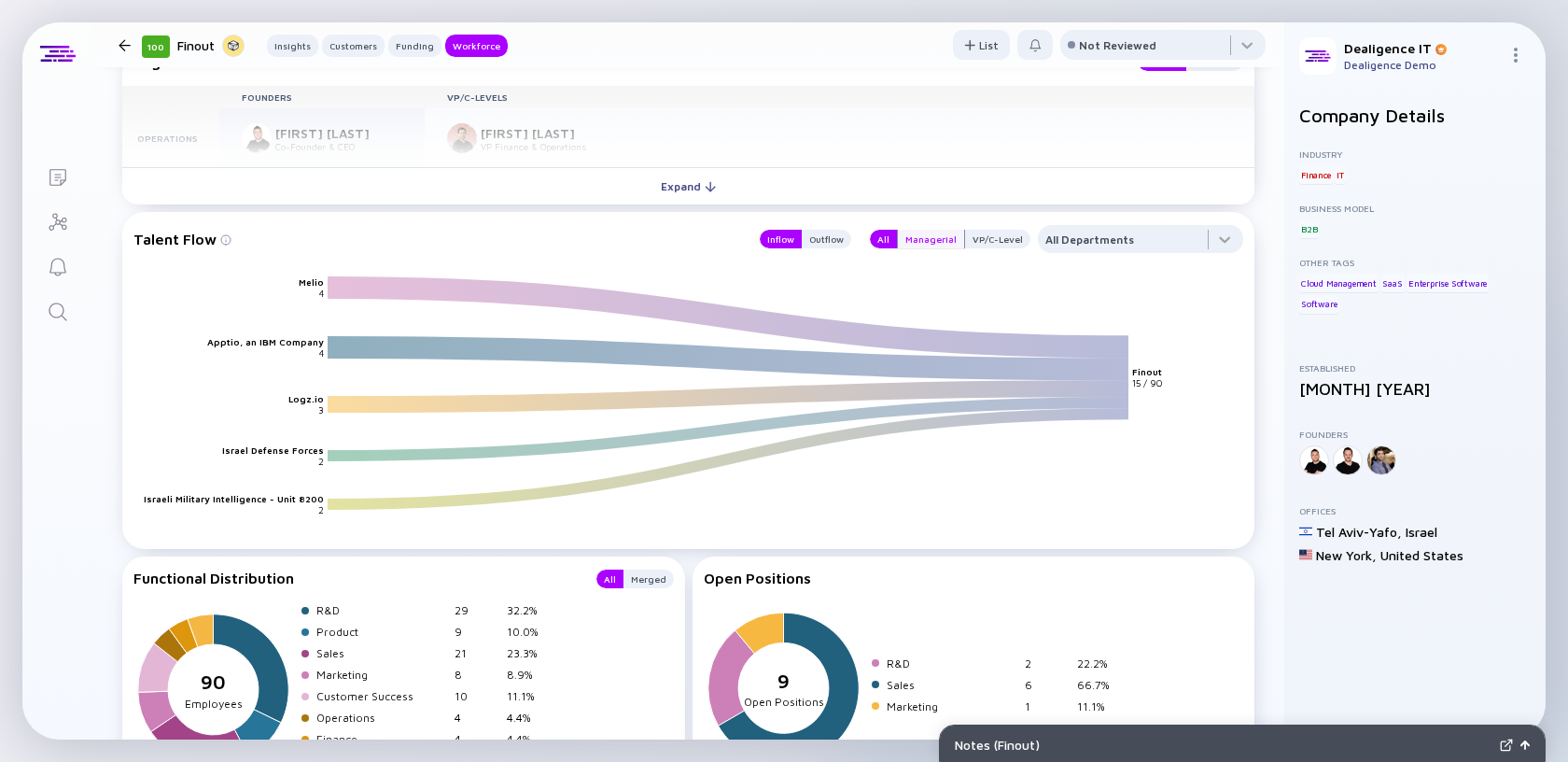 click on "Managerial" at bounding box center [931, 239] 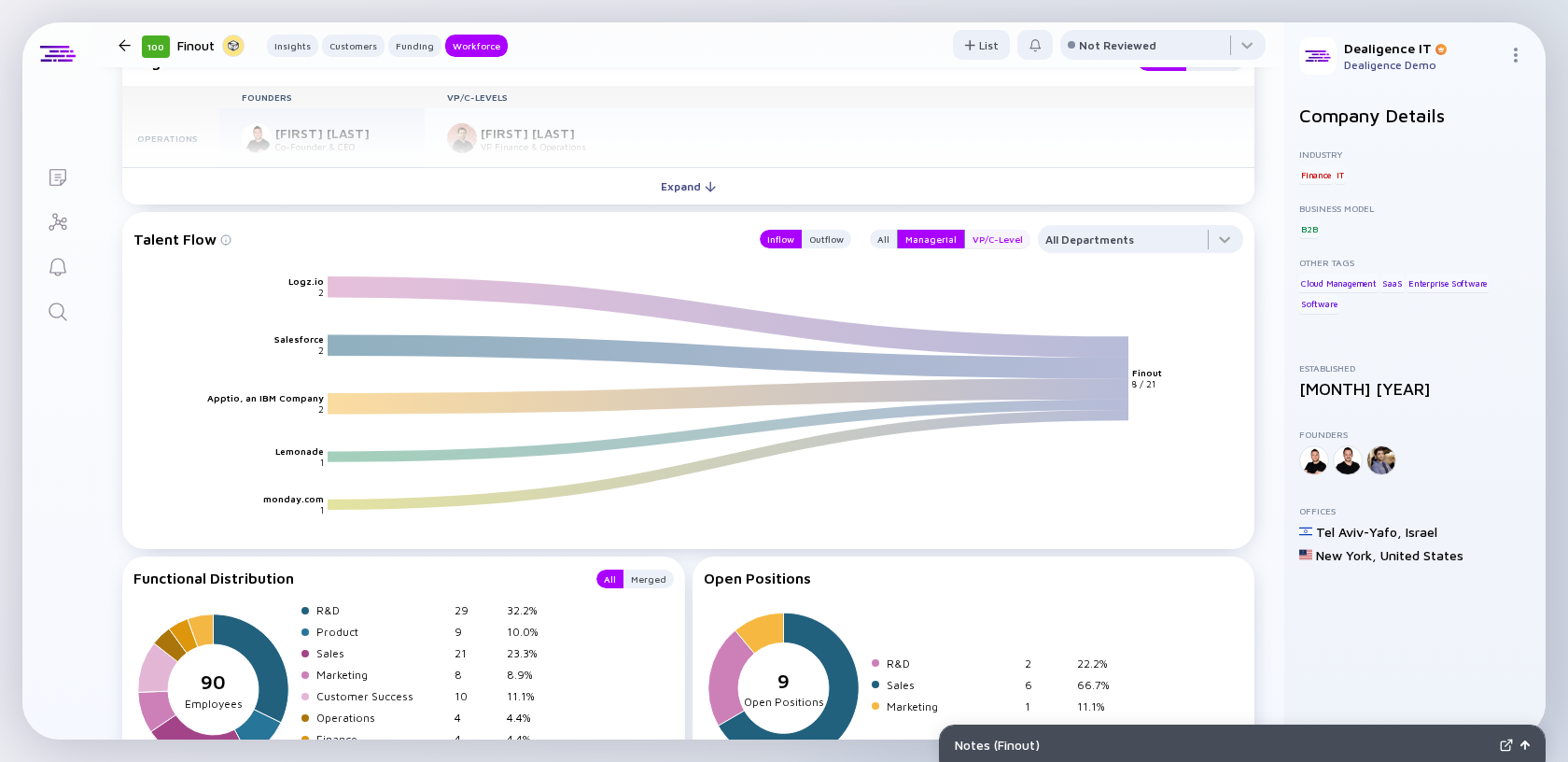 click on "VP/C-Level" at bounding box center [998, 239] 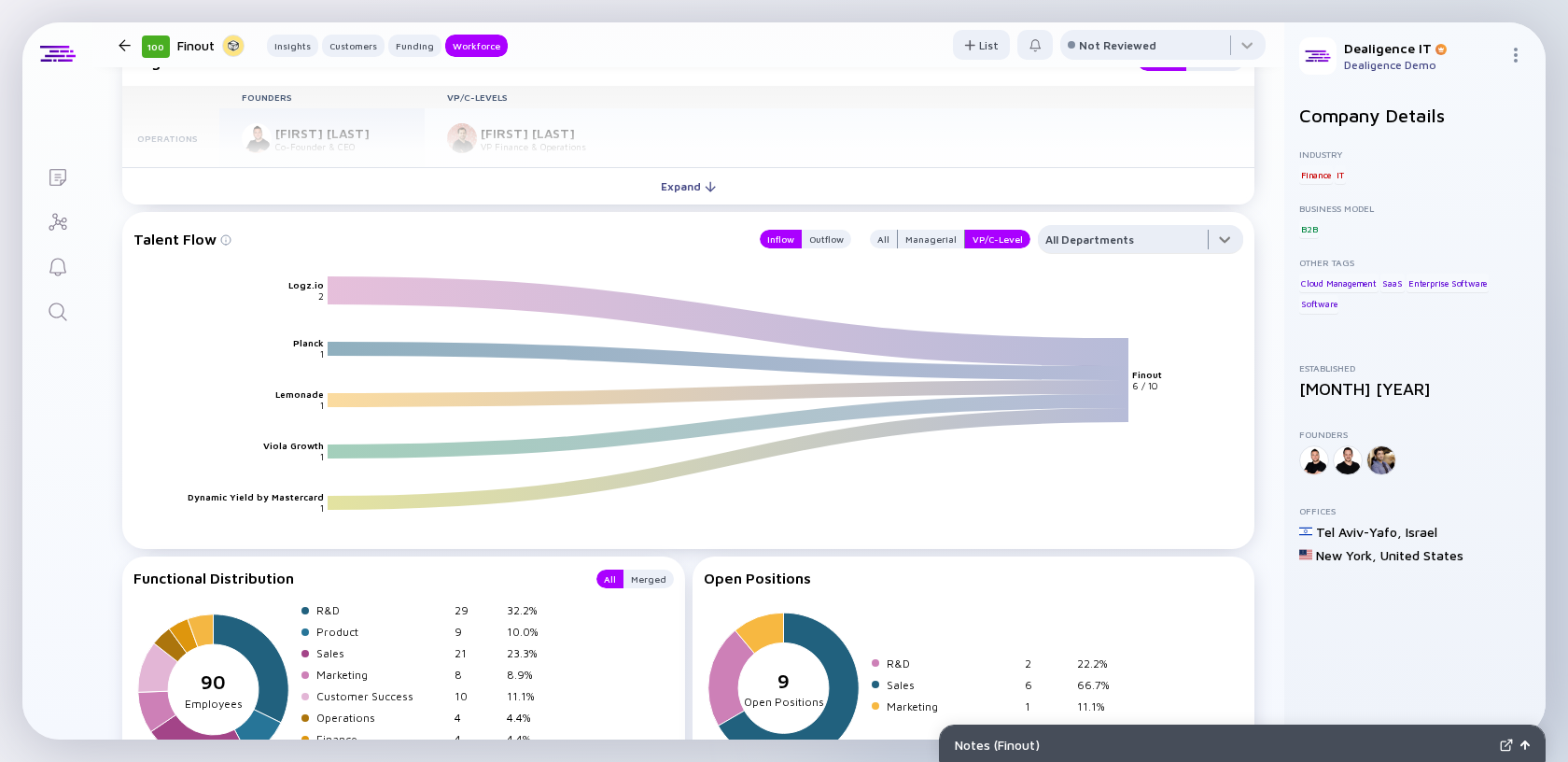 click at bounding box center (1141, 244) 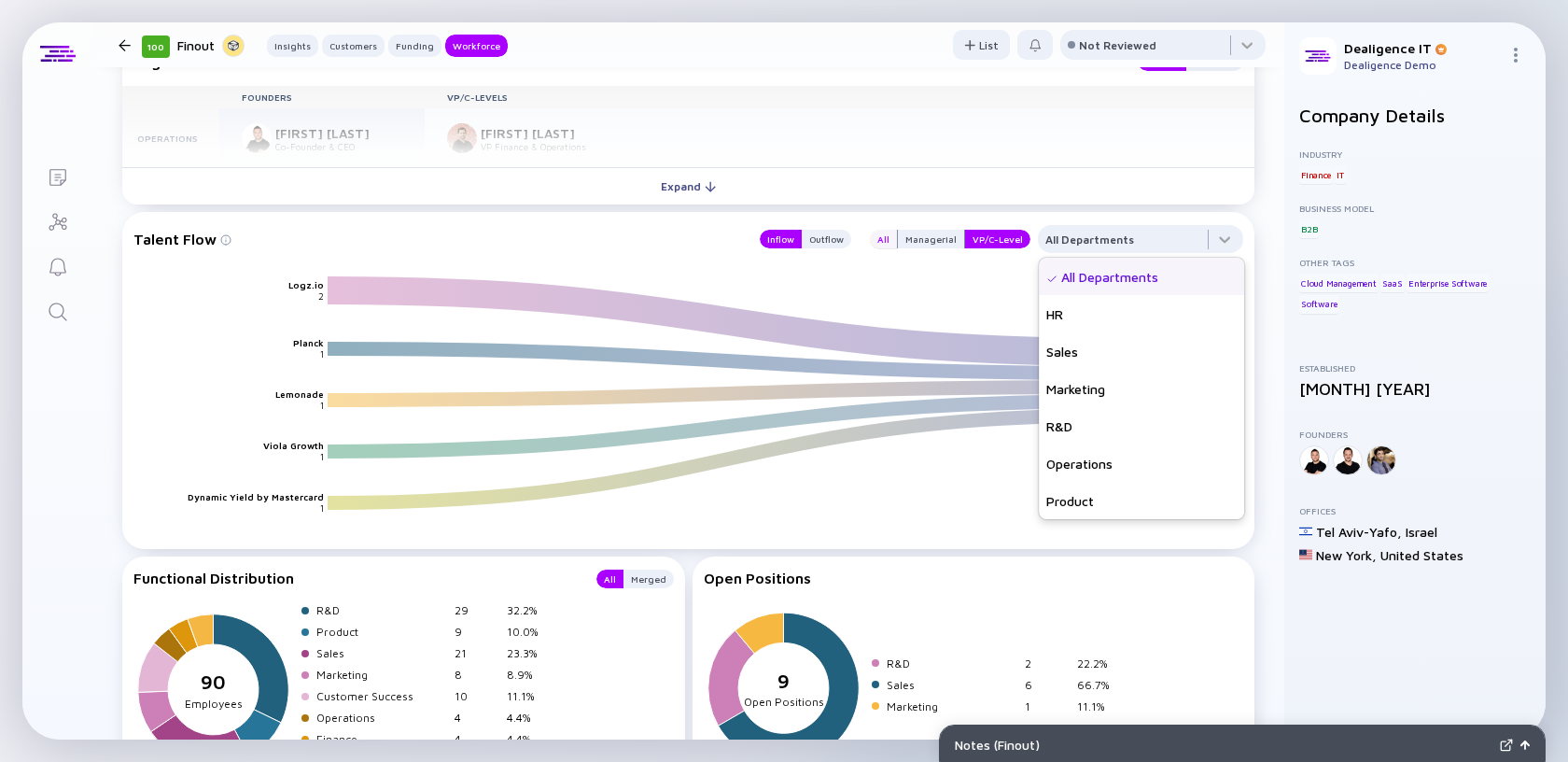 click on "All" at bounding box center [883, 239] 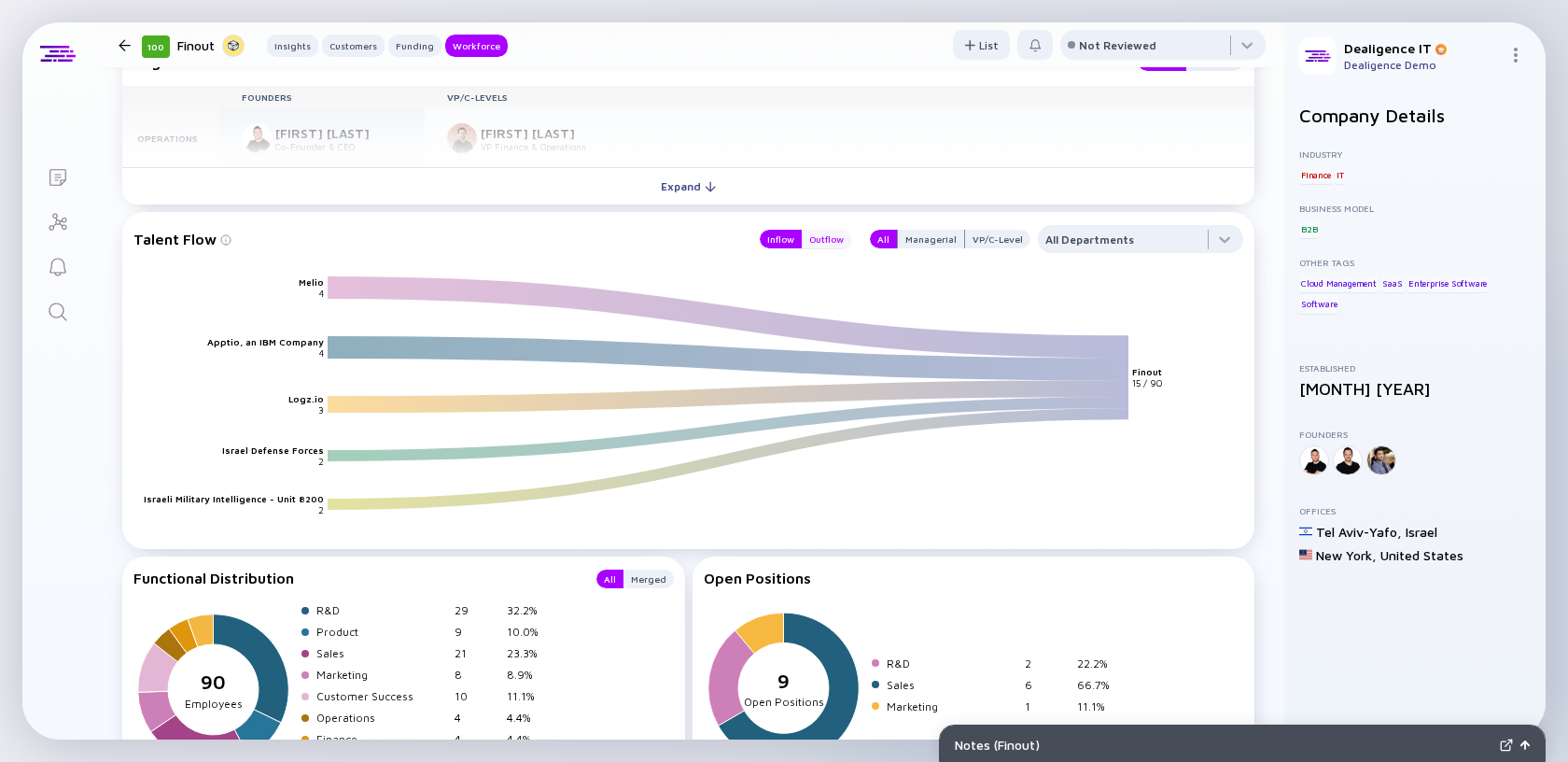 click on "Outflow" at bounding box center [826, 239] 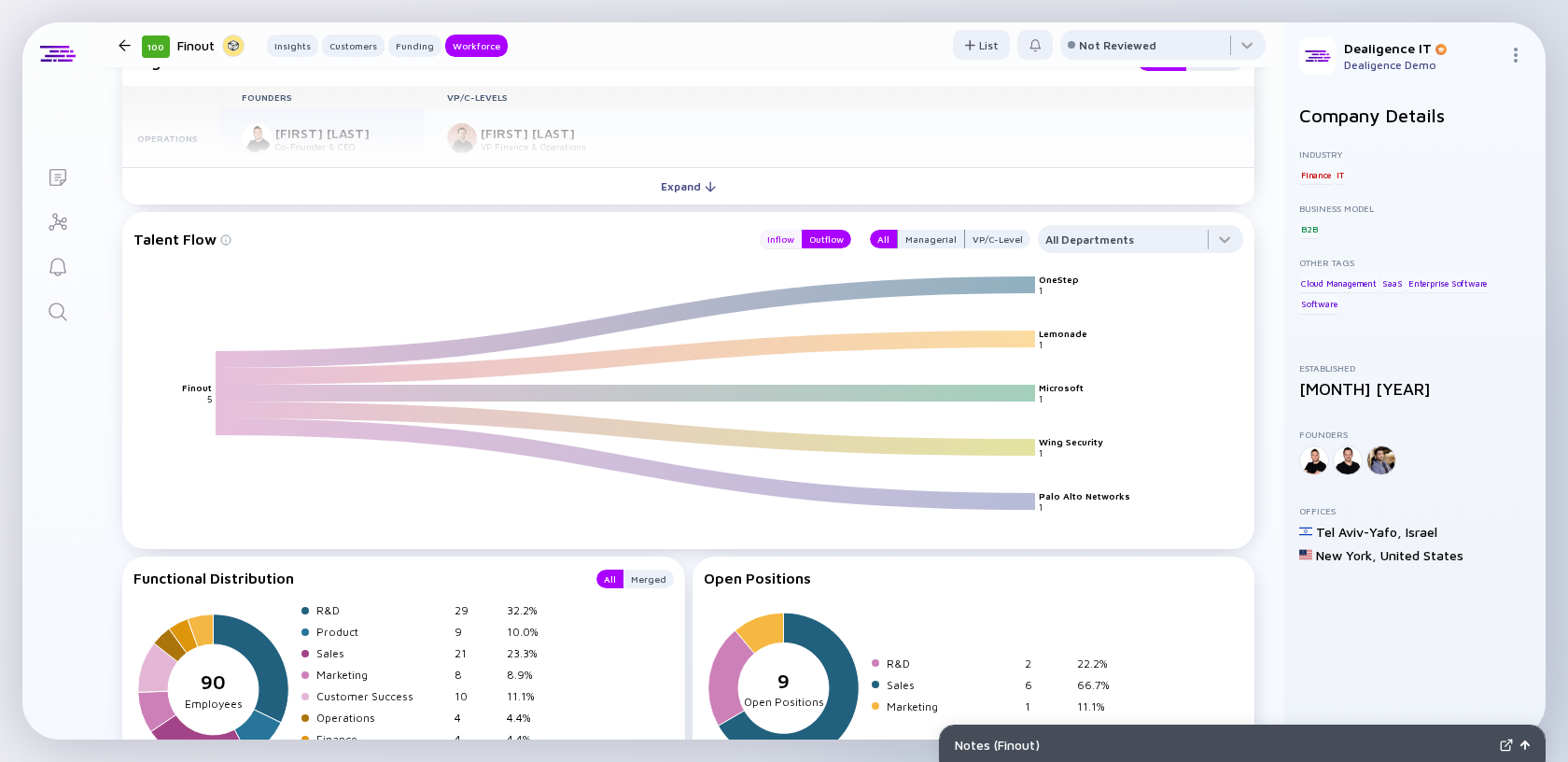 click on "Inflow" at bounding box center [780, 239] 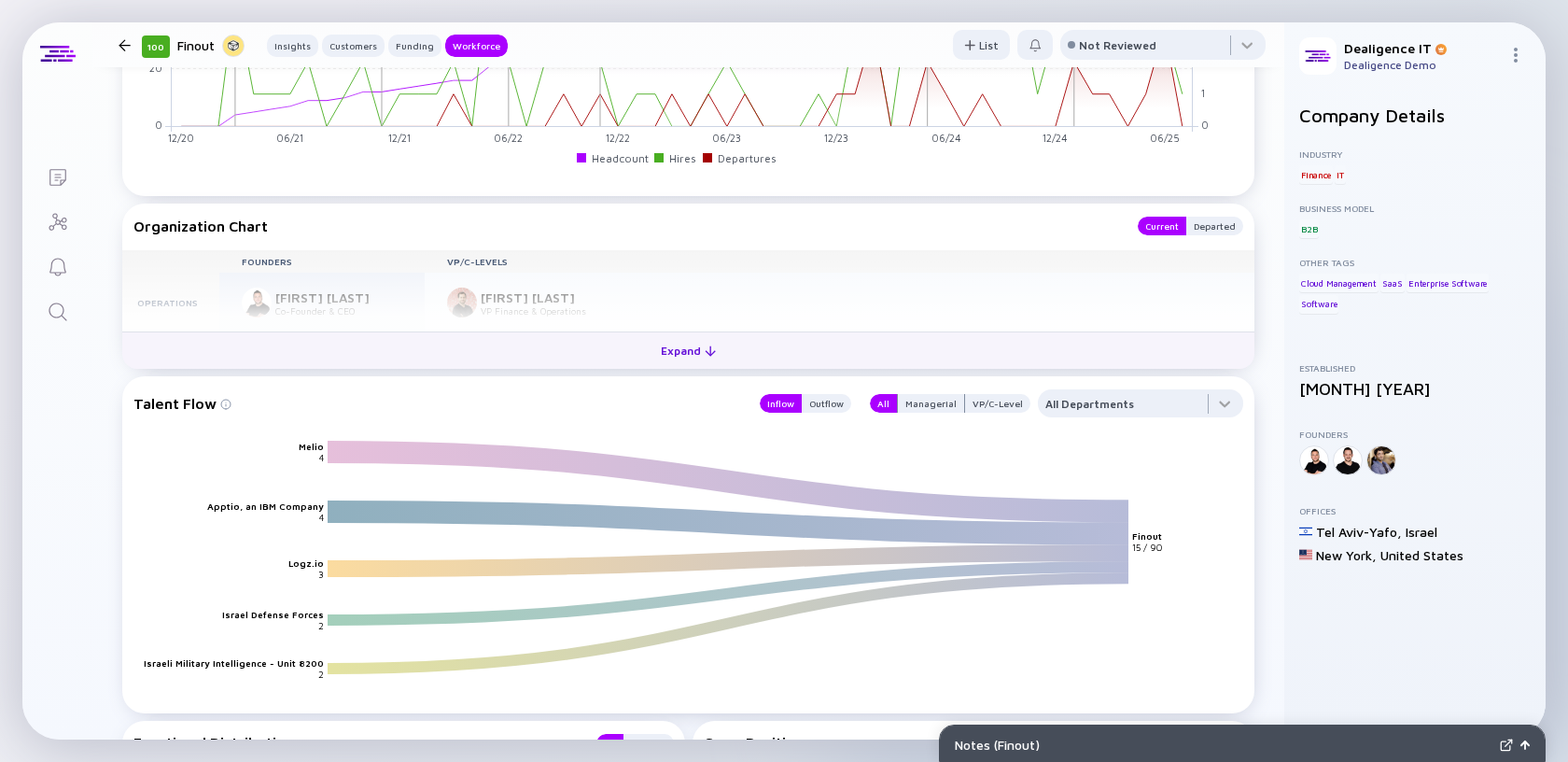 scroll, scrollTop: 2227, scrollLeft: 0, axis: vertical 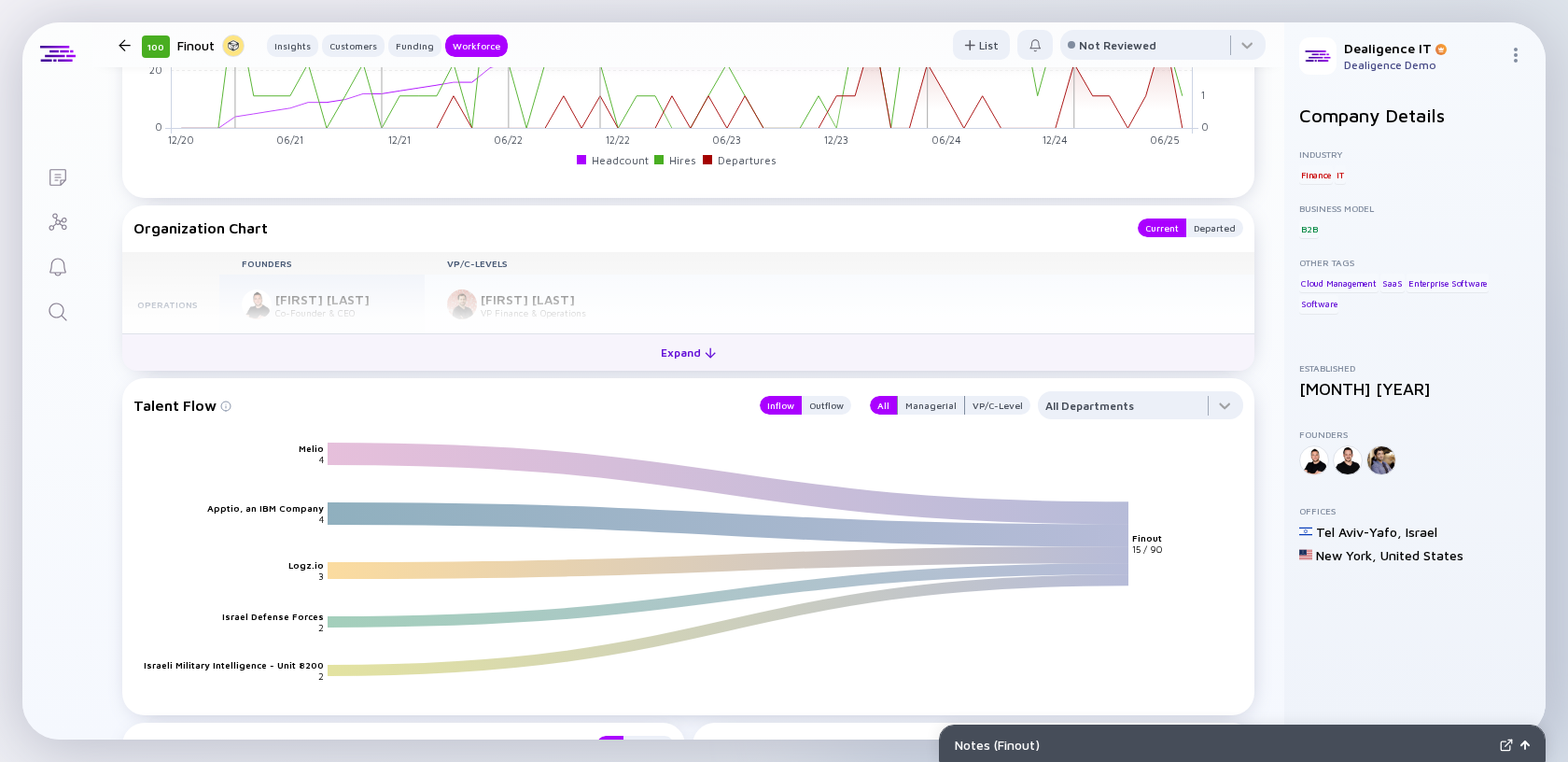 click on "Expand" at bounding box center [688, 352] 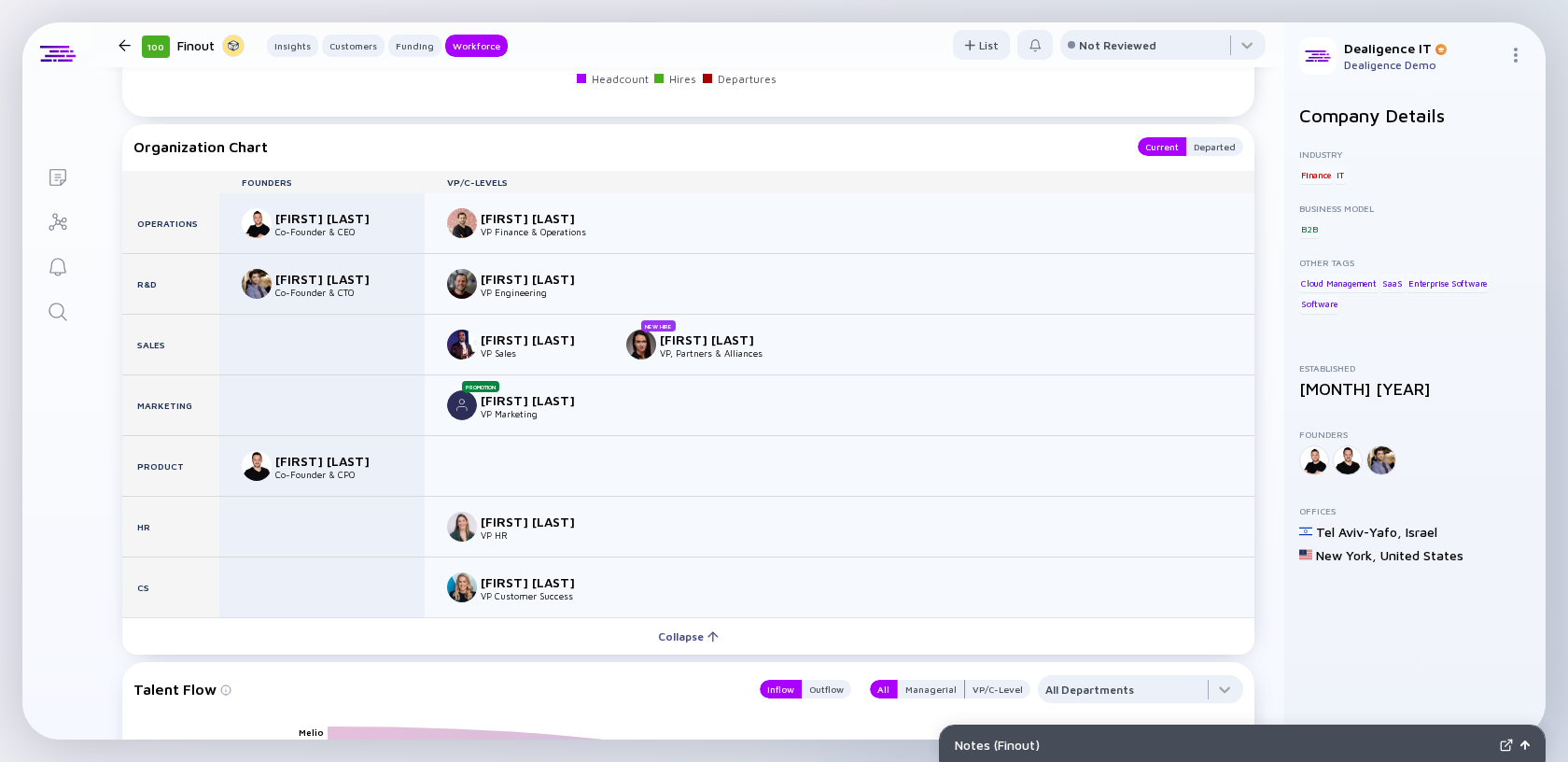 scroll, scrollTop: 2310, scrollLeft: 0, axis: vertical 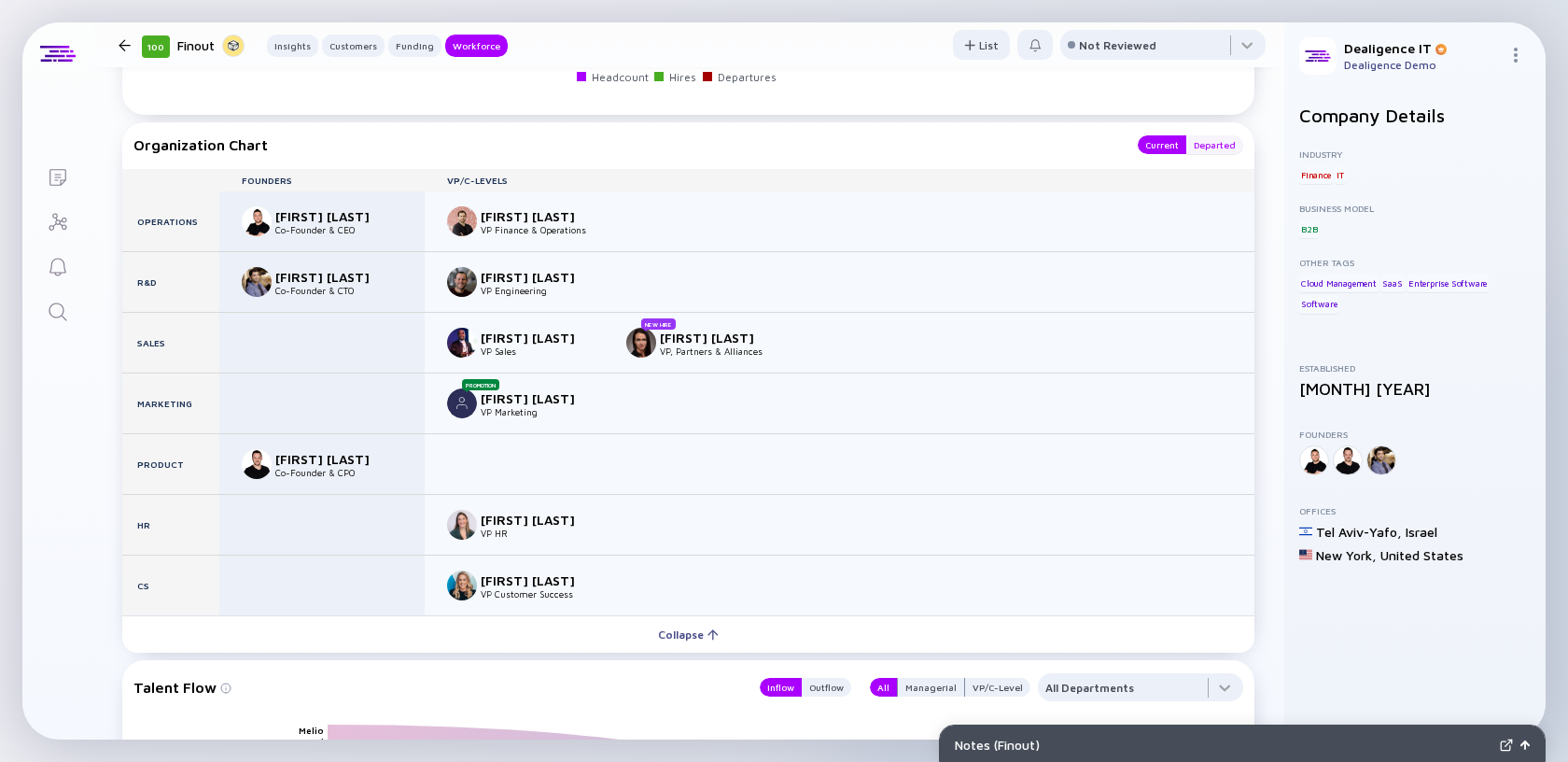 click on "Departed" at bounding box center (1214, 145) 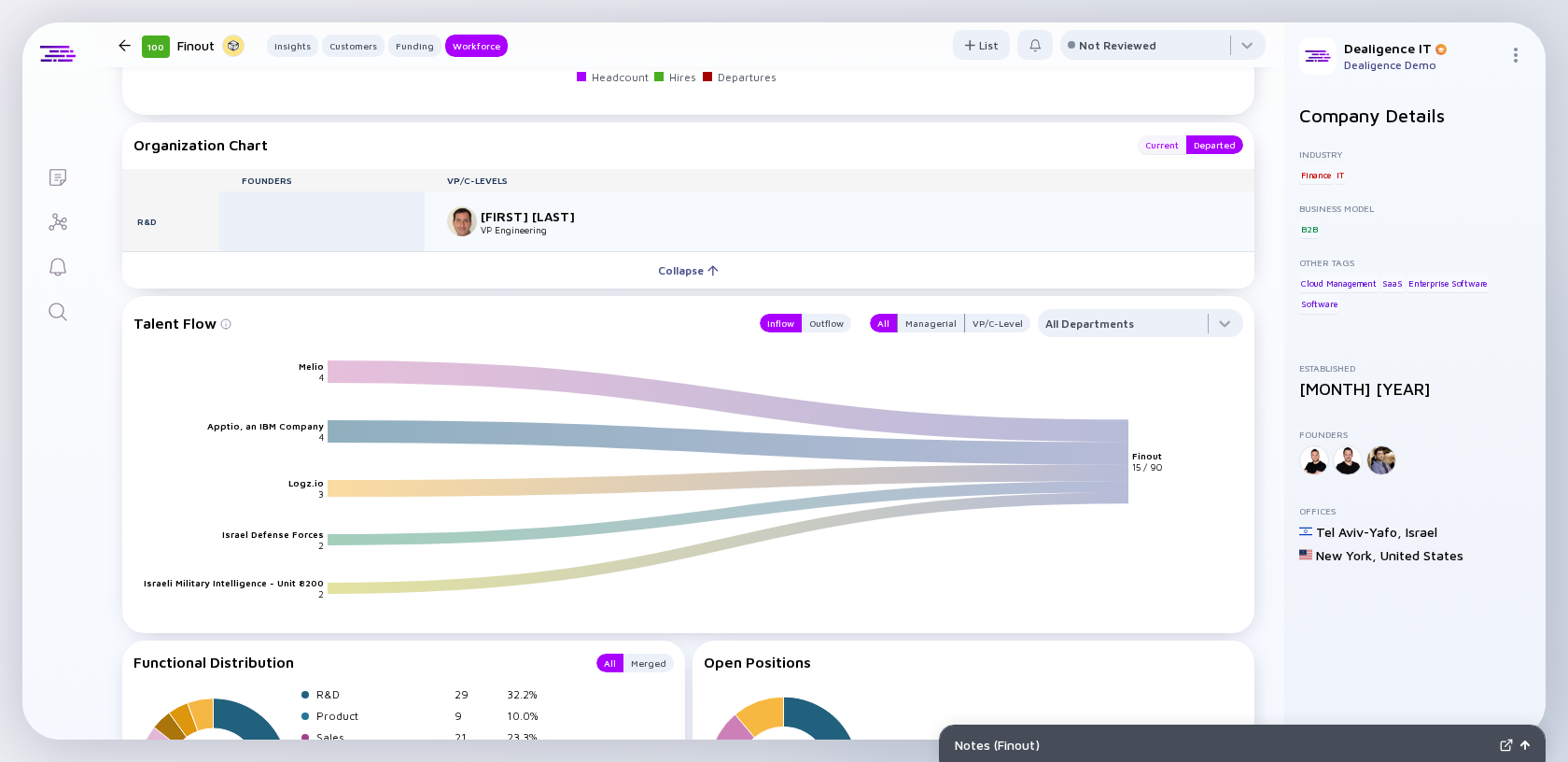 click on "Current" at bounding box center [1162, 145] 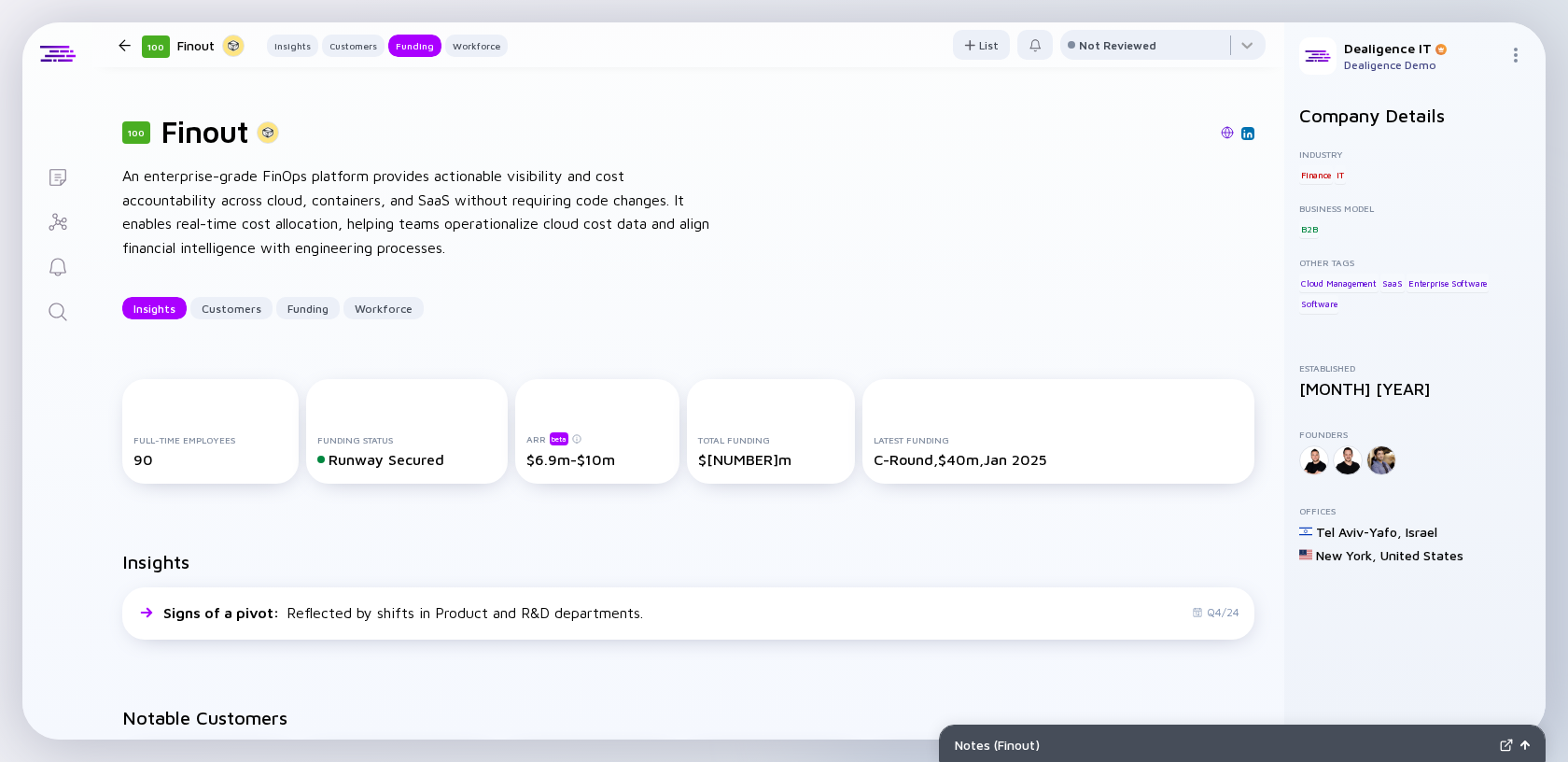 scroll, scrollTop: 0, scrollLeft: 0, axis: both 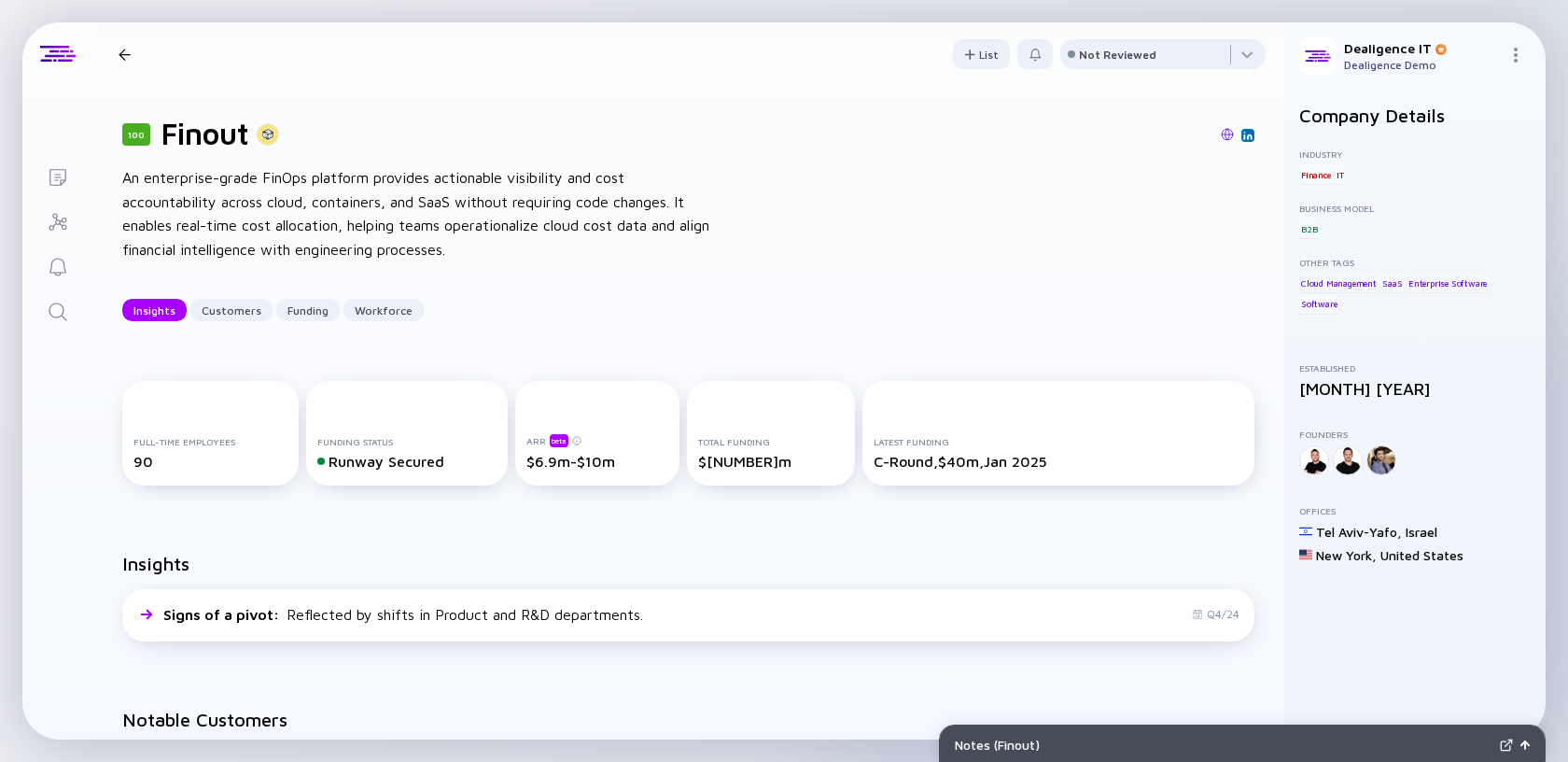 click at bounding box center (124, 54) 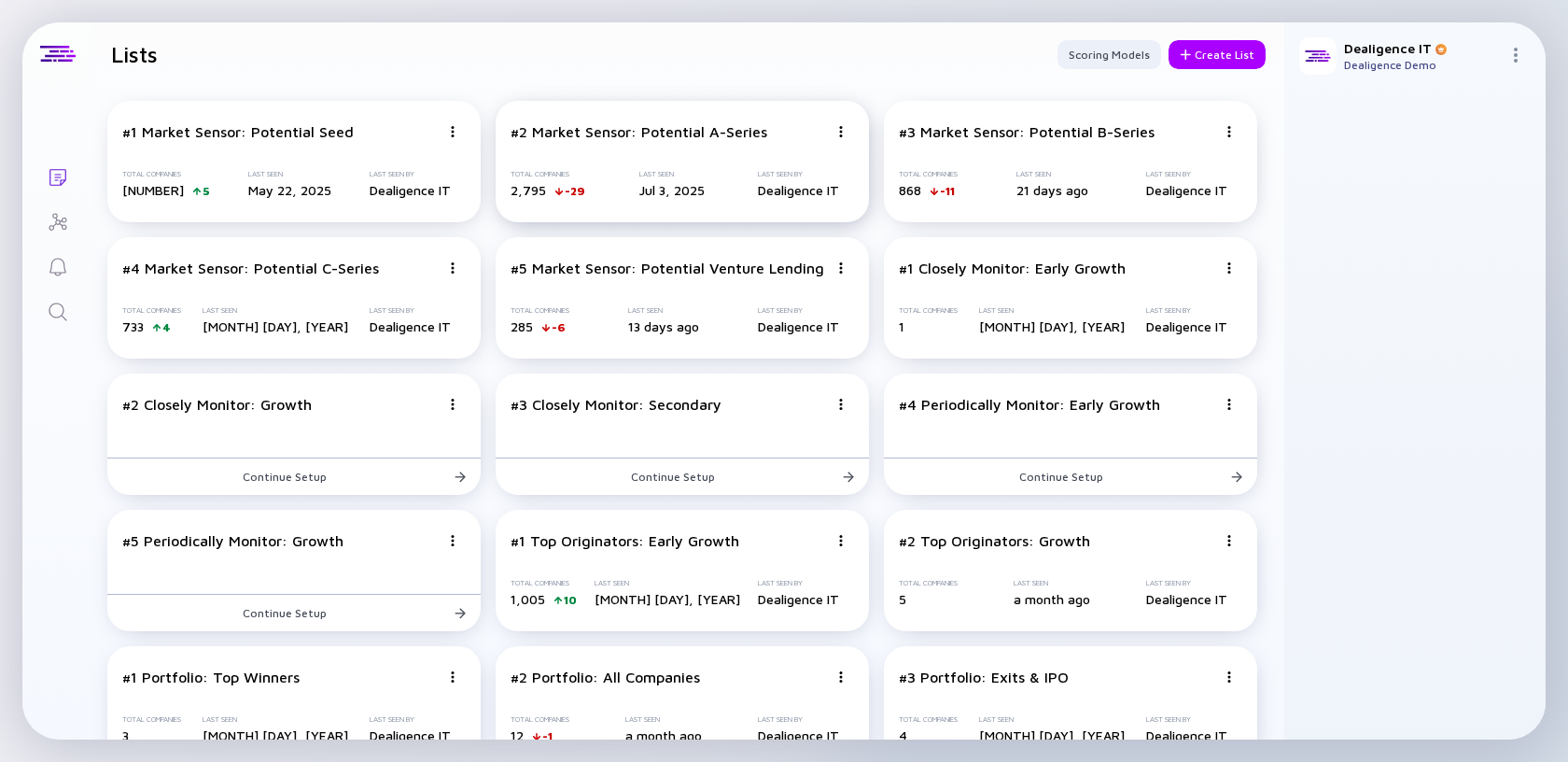 click on "#2 Market Sensor: Potential A-Series Total Companies [NUMBER] -[NUMBER] Last Seen [MONTH] [DAY], [YEAR] Last Seen By Dealigence IT" at bounding box center [682, 162] 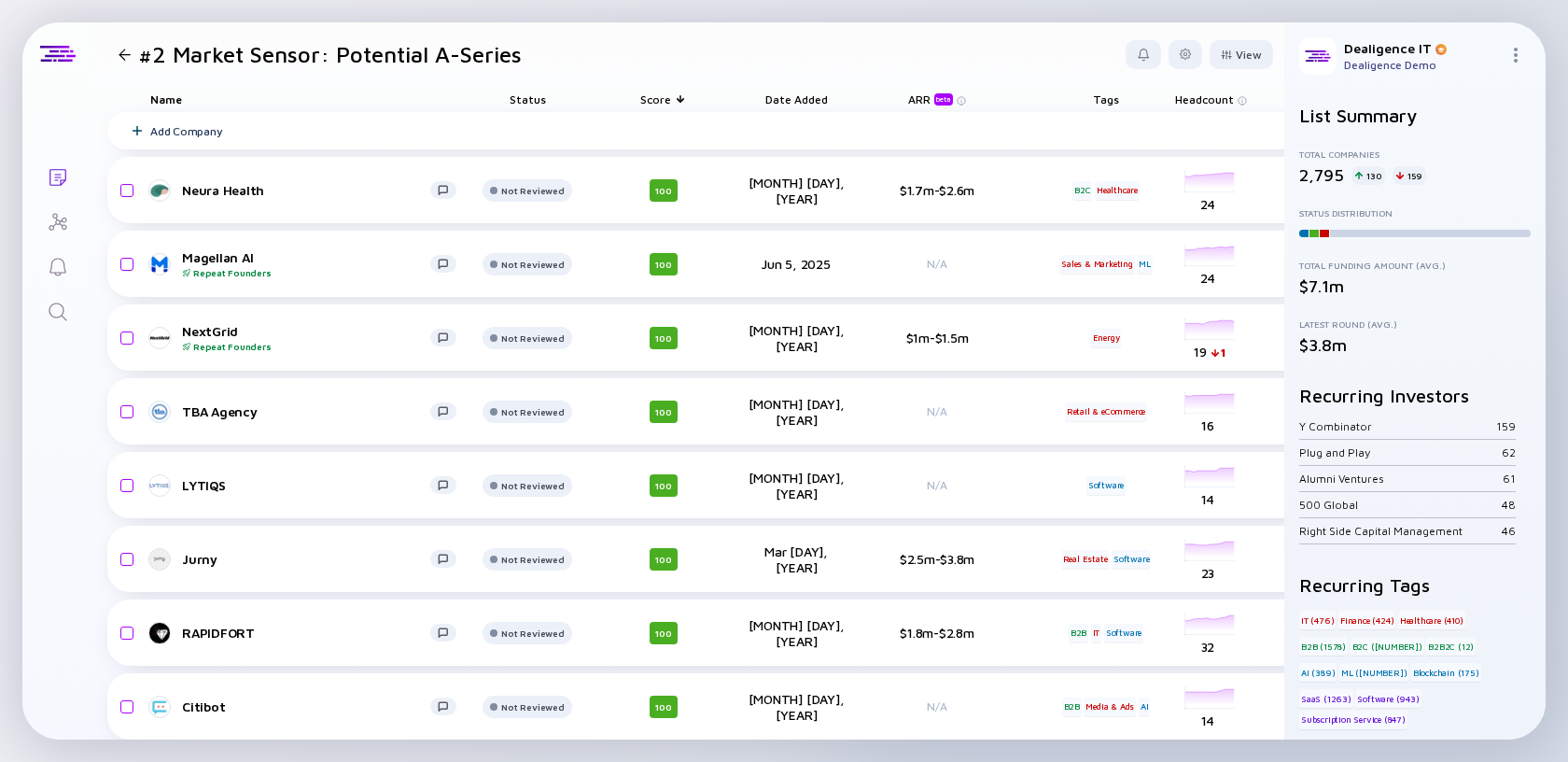 click at bounding box center (124, 54) 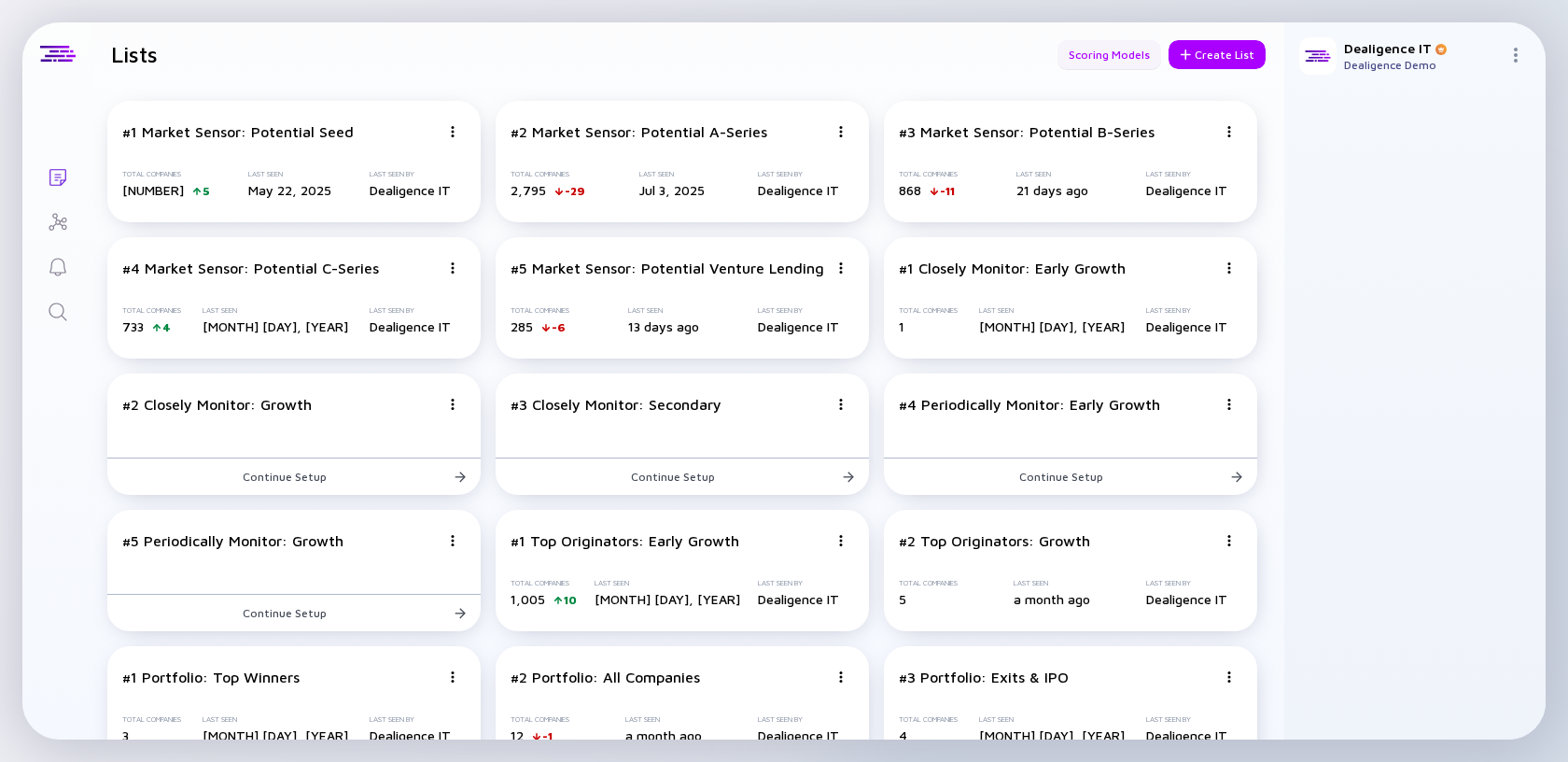 click on "Scoring Models" at bounding box center [1109, 54] 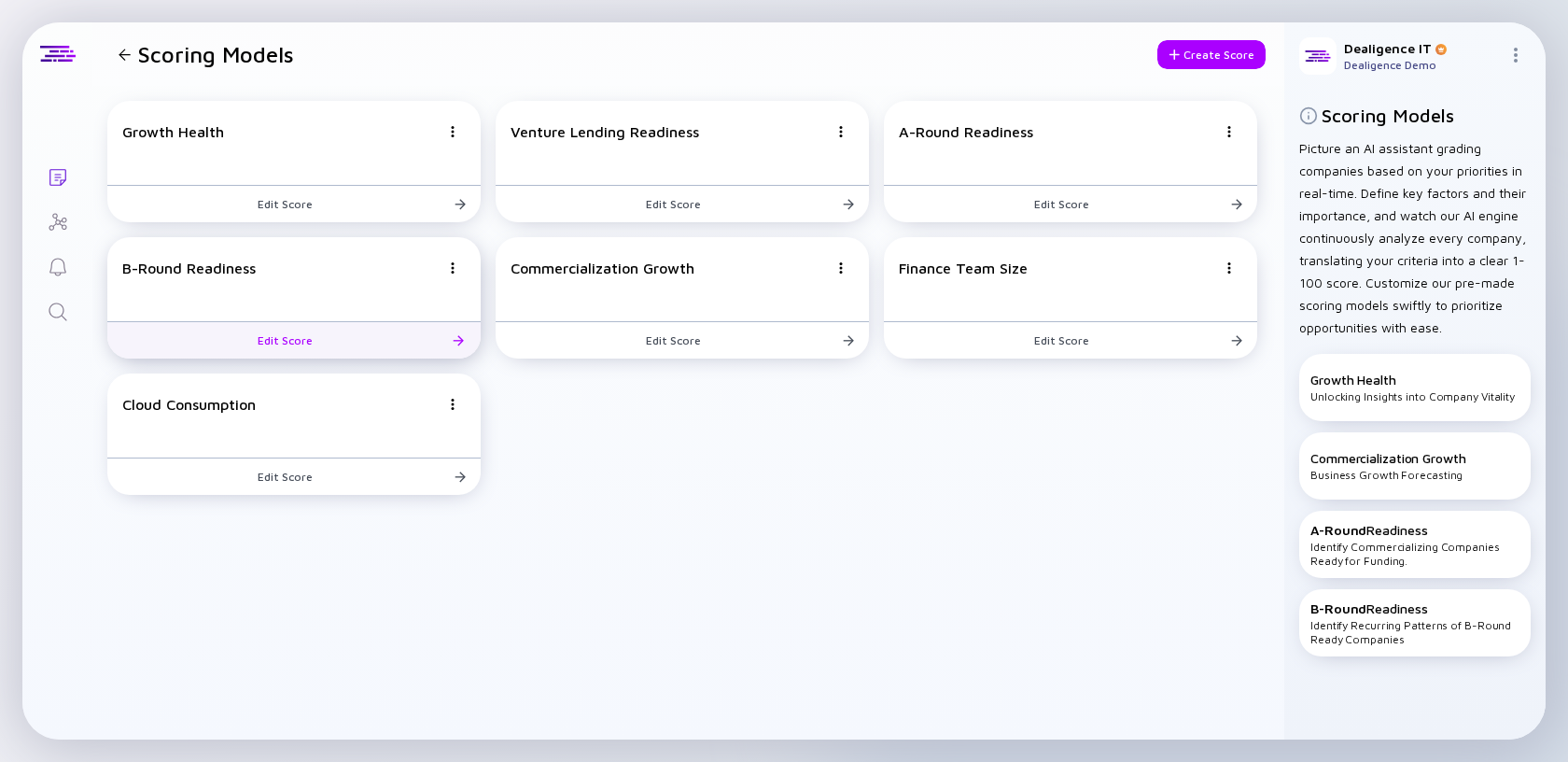 click on "B-Round Readiness  Edit Score" at bounding box center [294, 298] 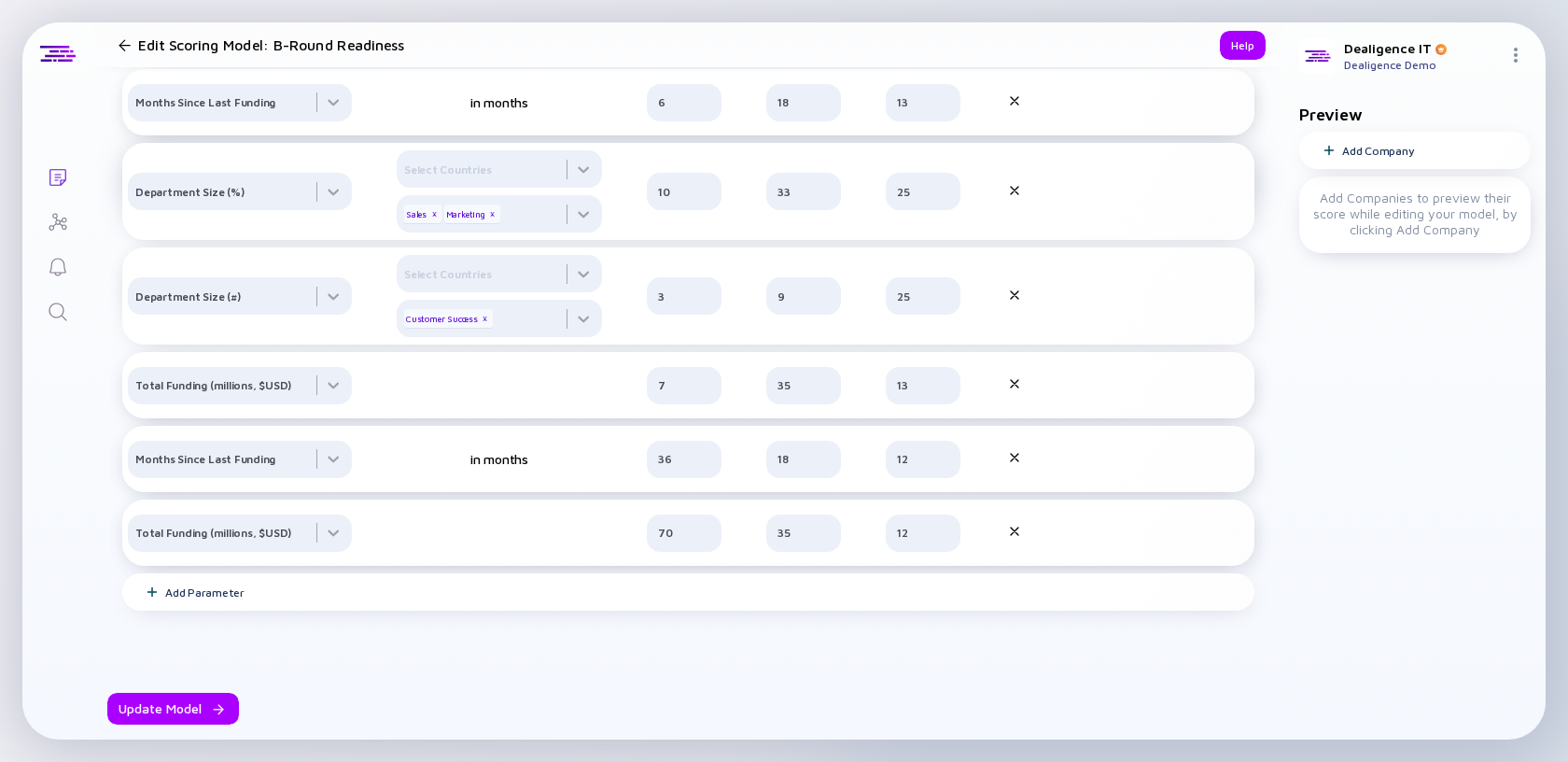scroll, scrollTop: 233, scrollLeft: 0, axis: vertical 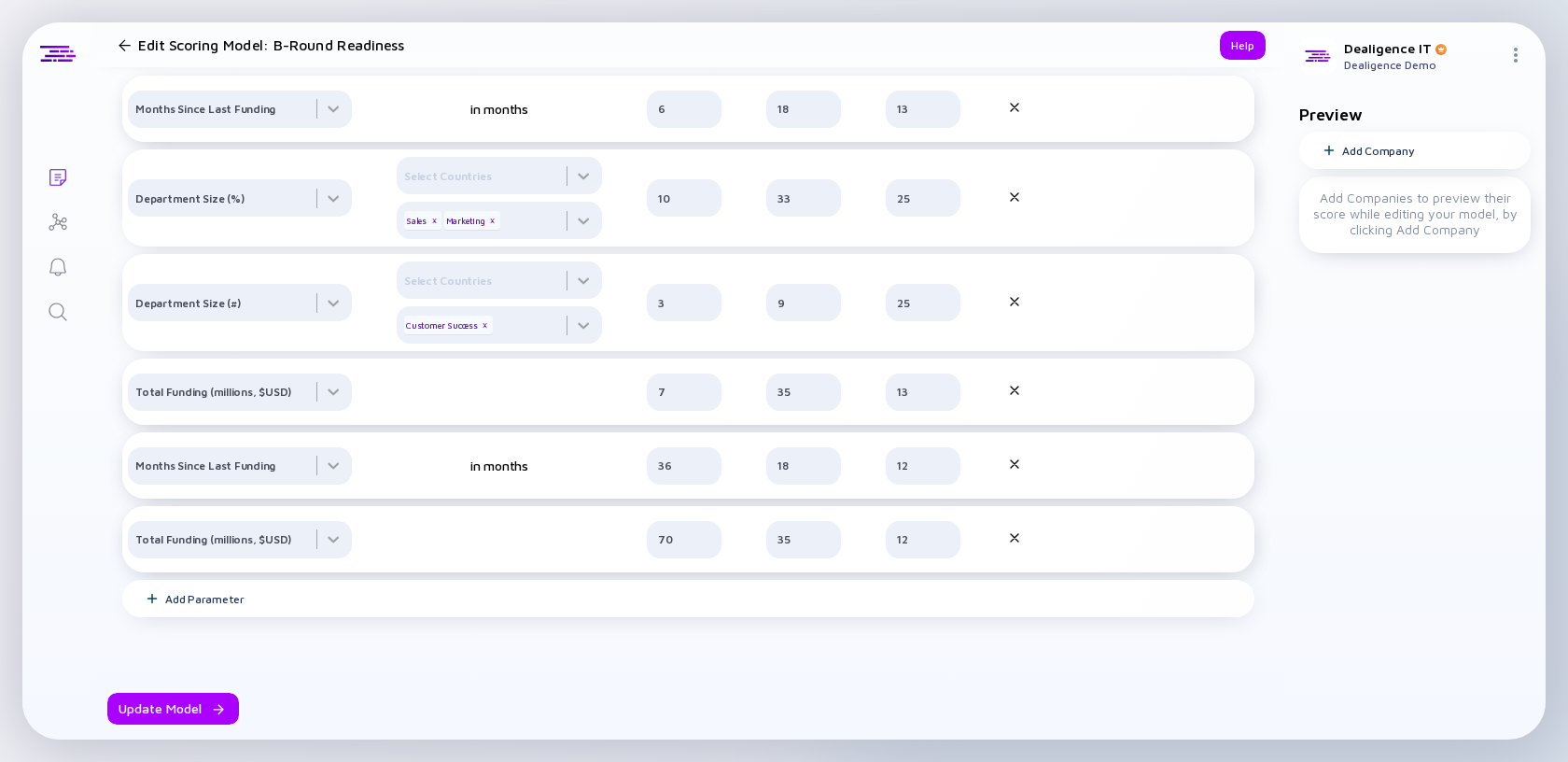 click at bounding box center [124, 45] 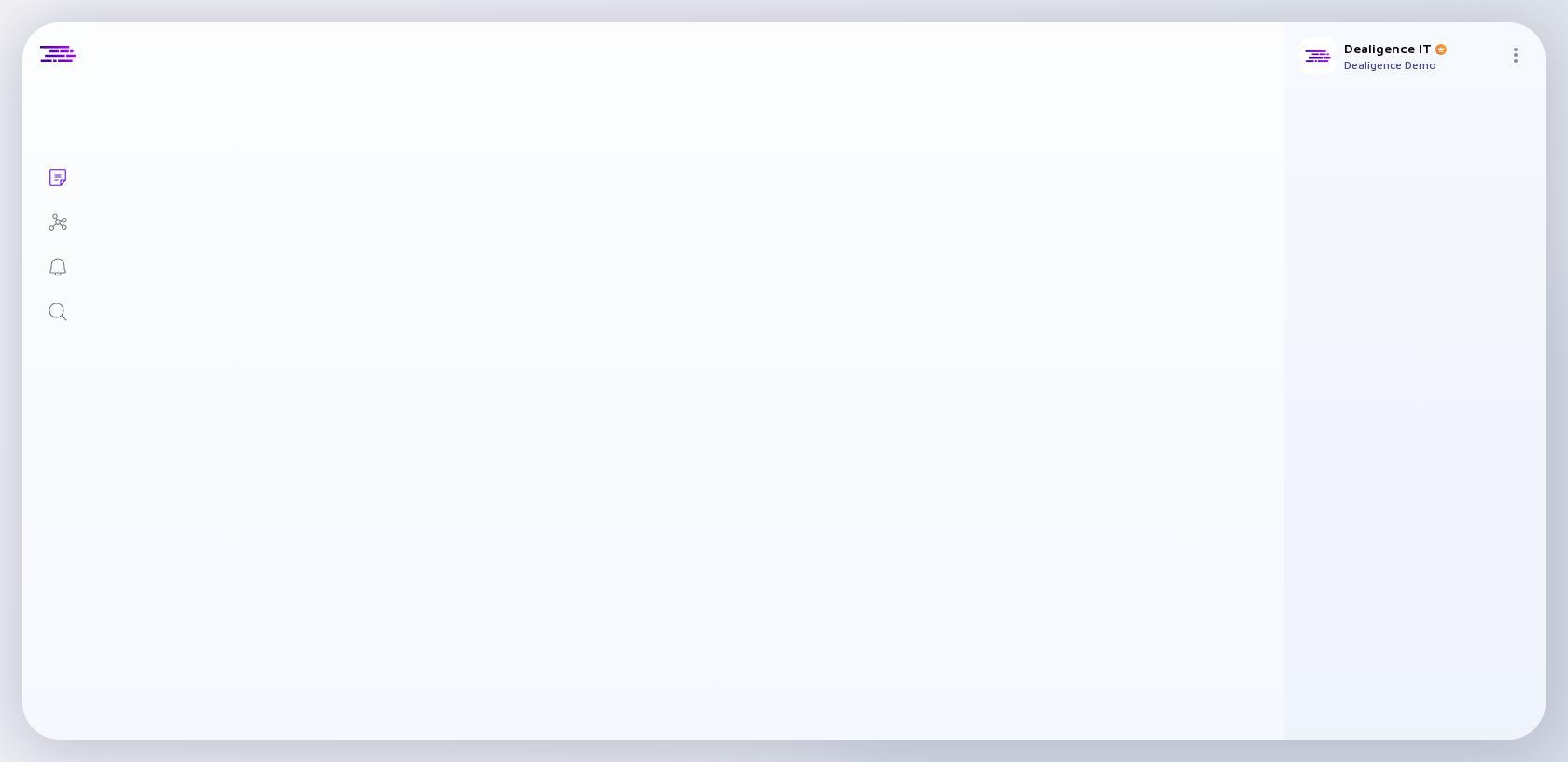 scroll, scrollTop: 0, scrollLeft: 0, axis: both 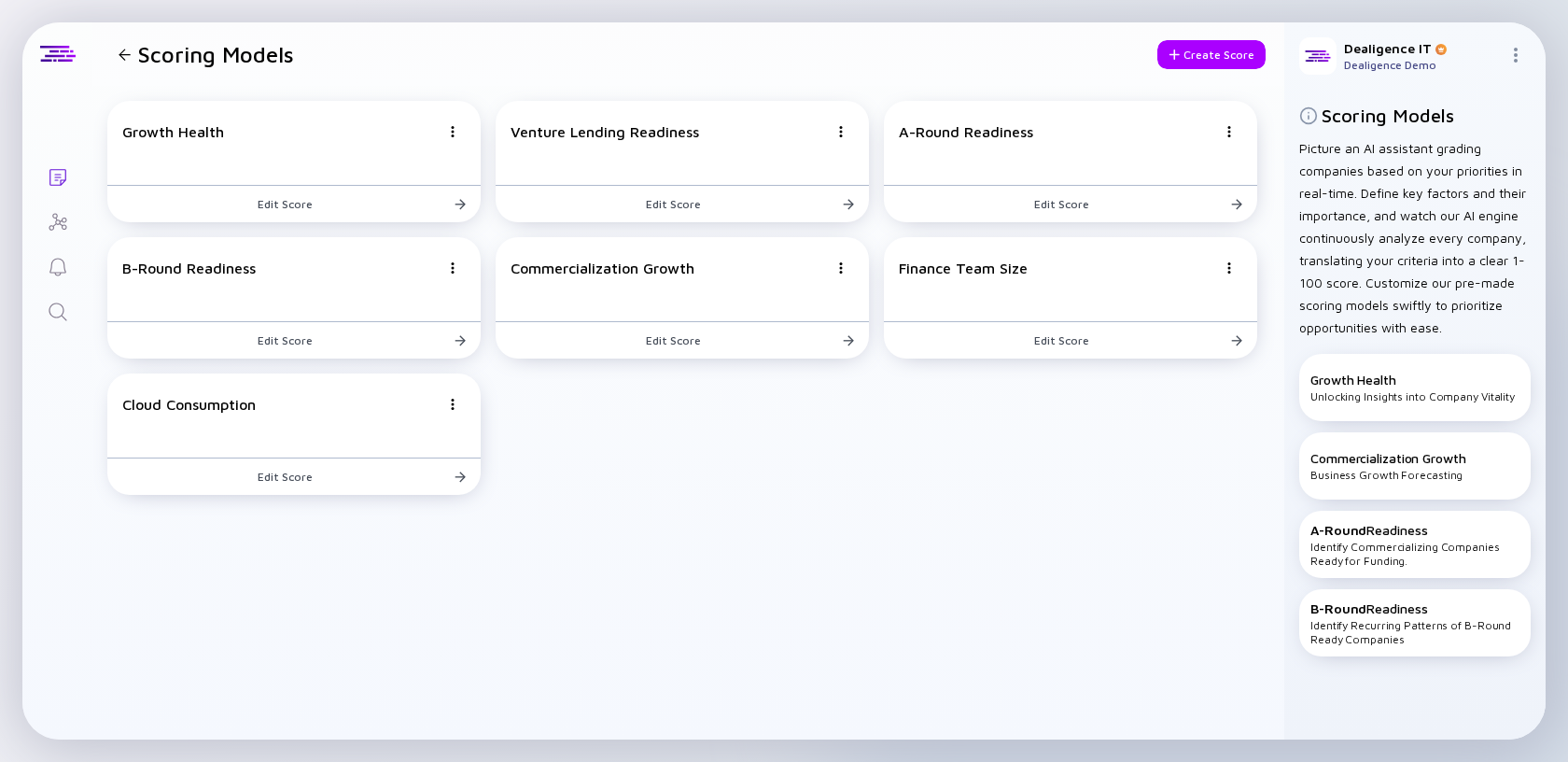 click at bounding box center (124, 54) 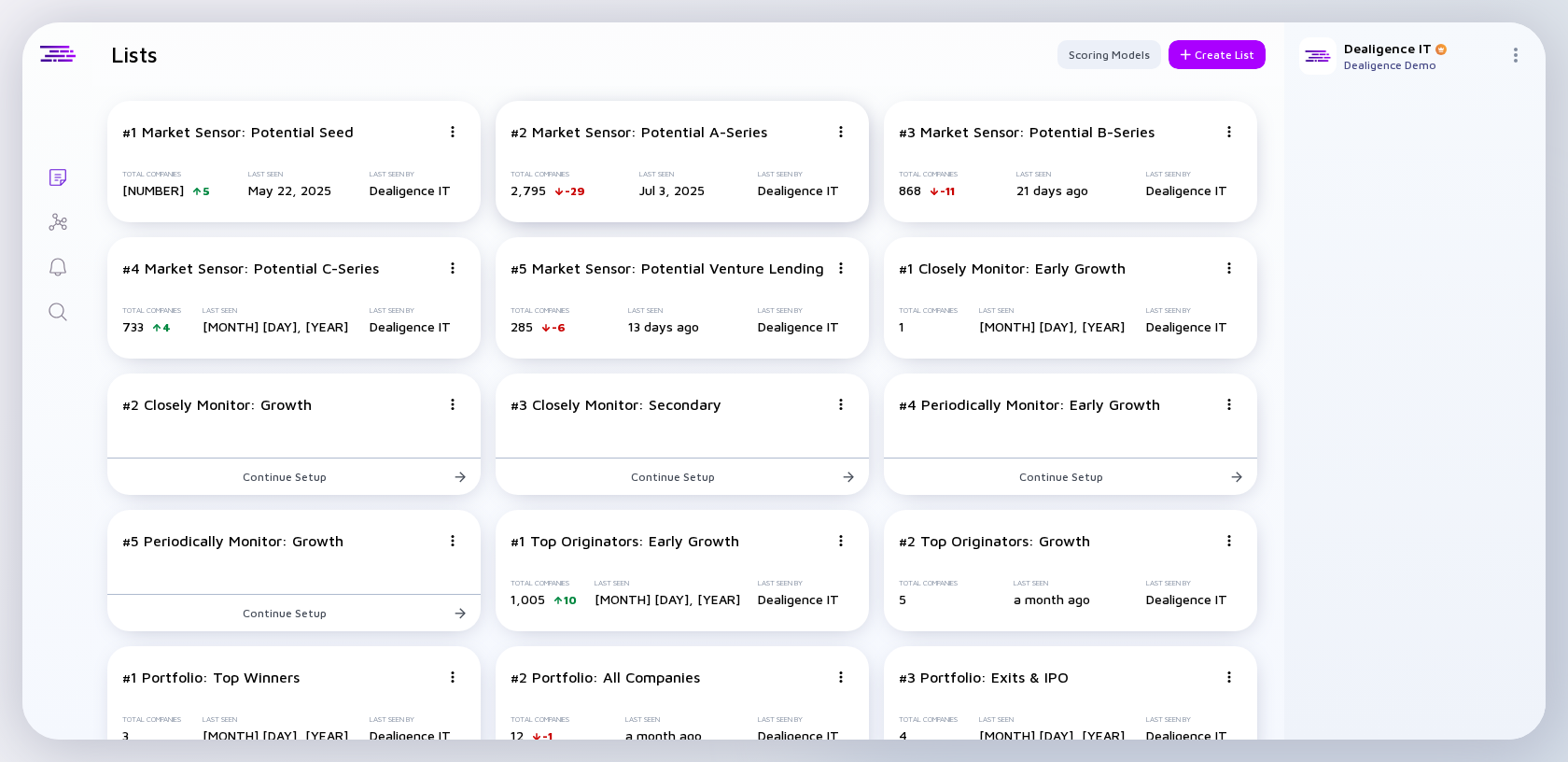click on "Last Seen" at bounding box center (672, 174) 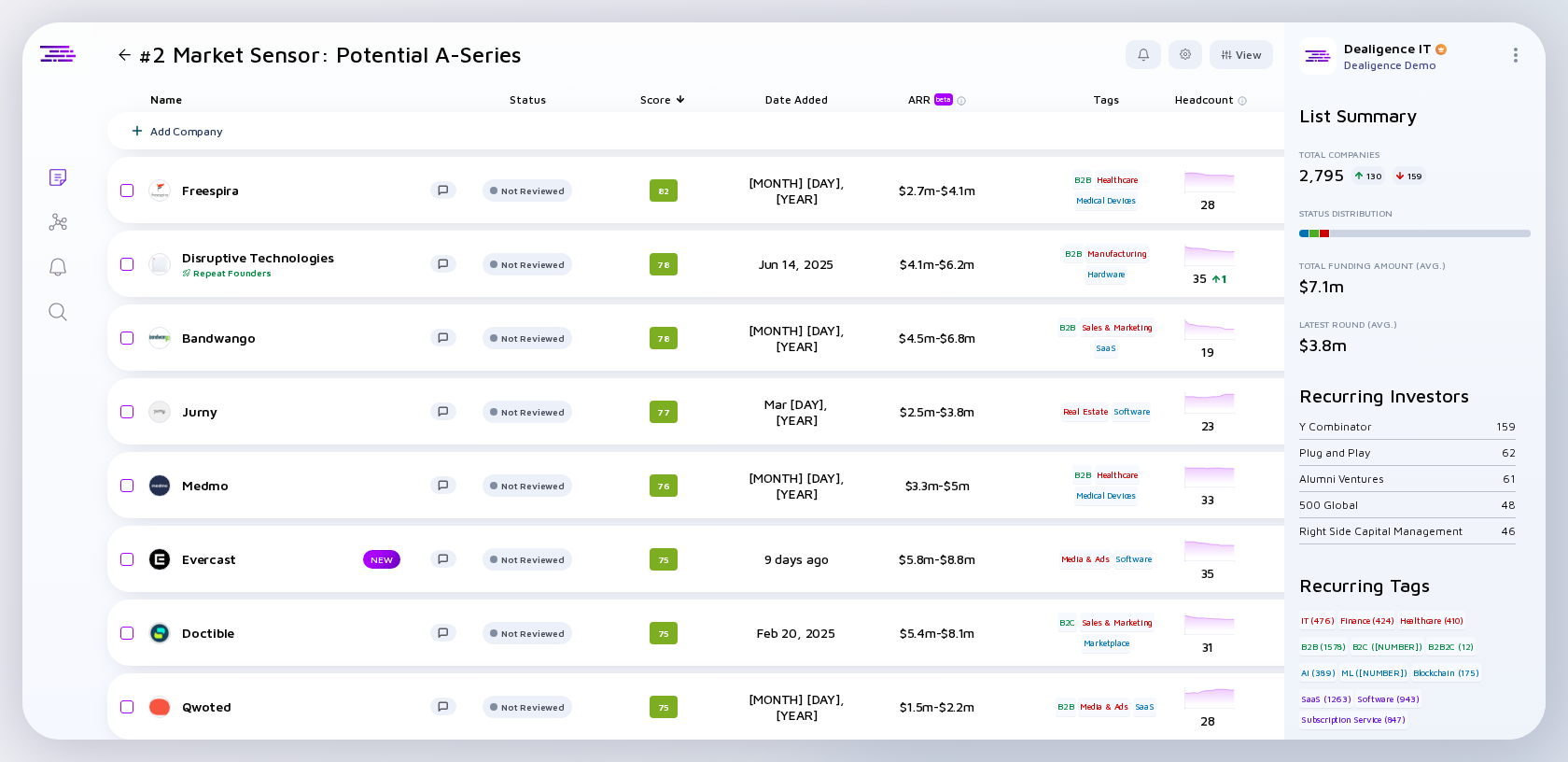 click on "Score" at bounding box center (664, 99) 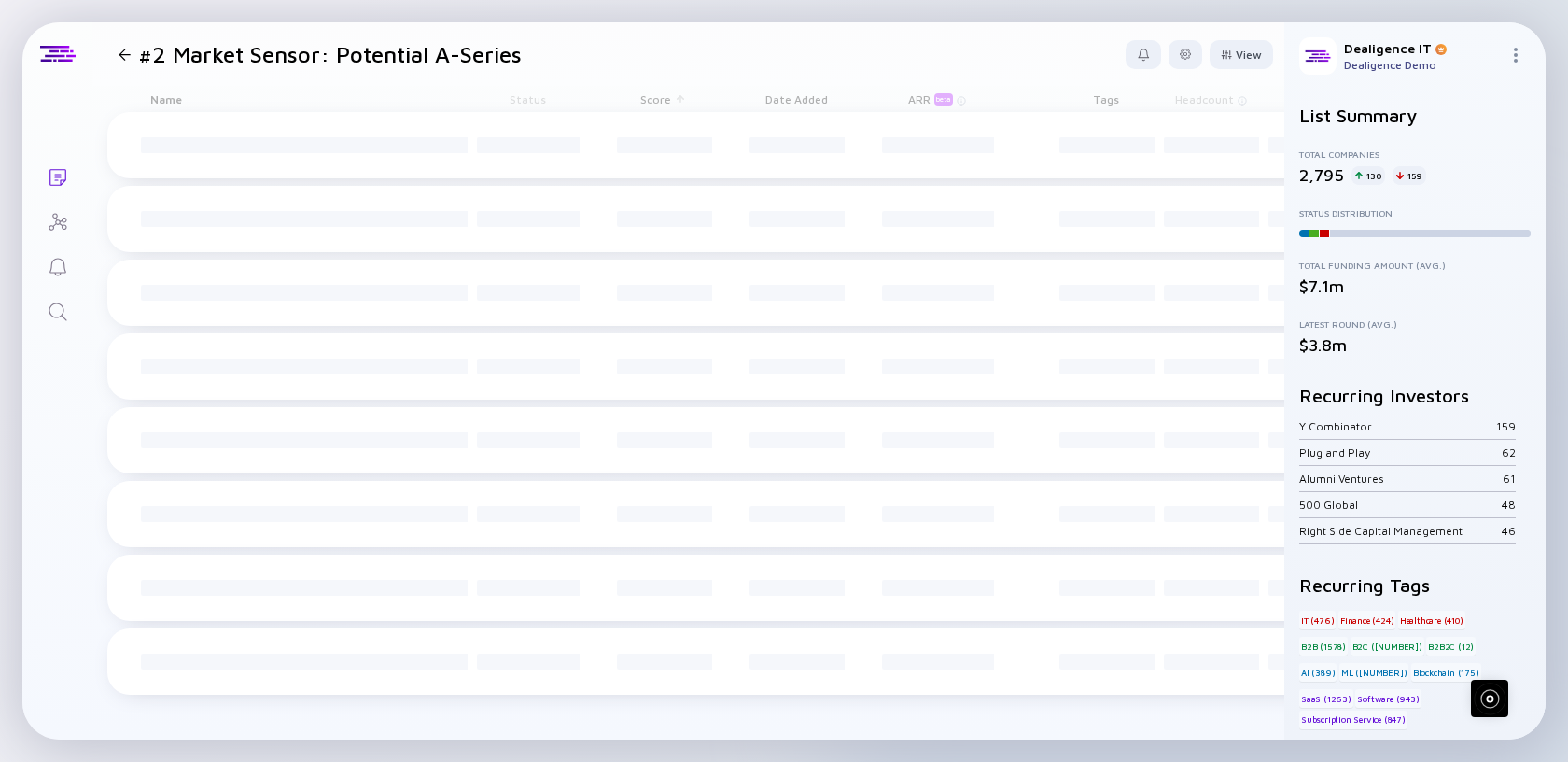 click on "Score" at bounding box center (664, 99) 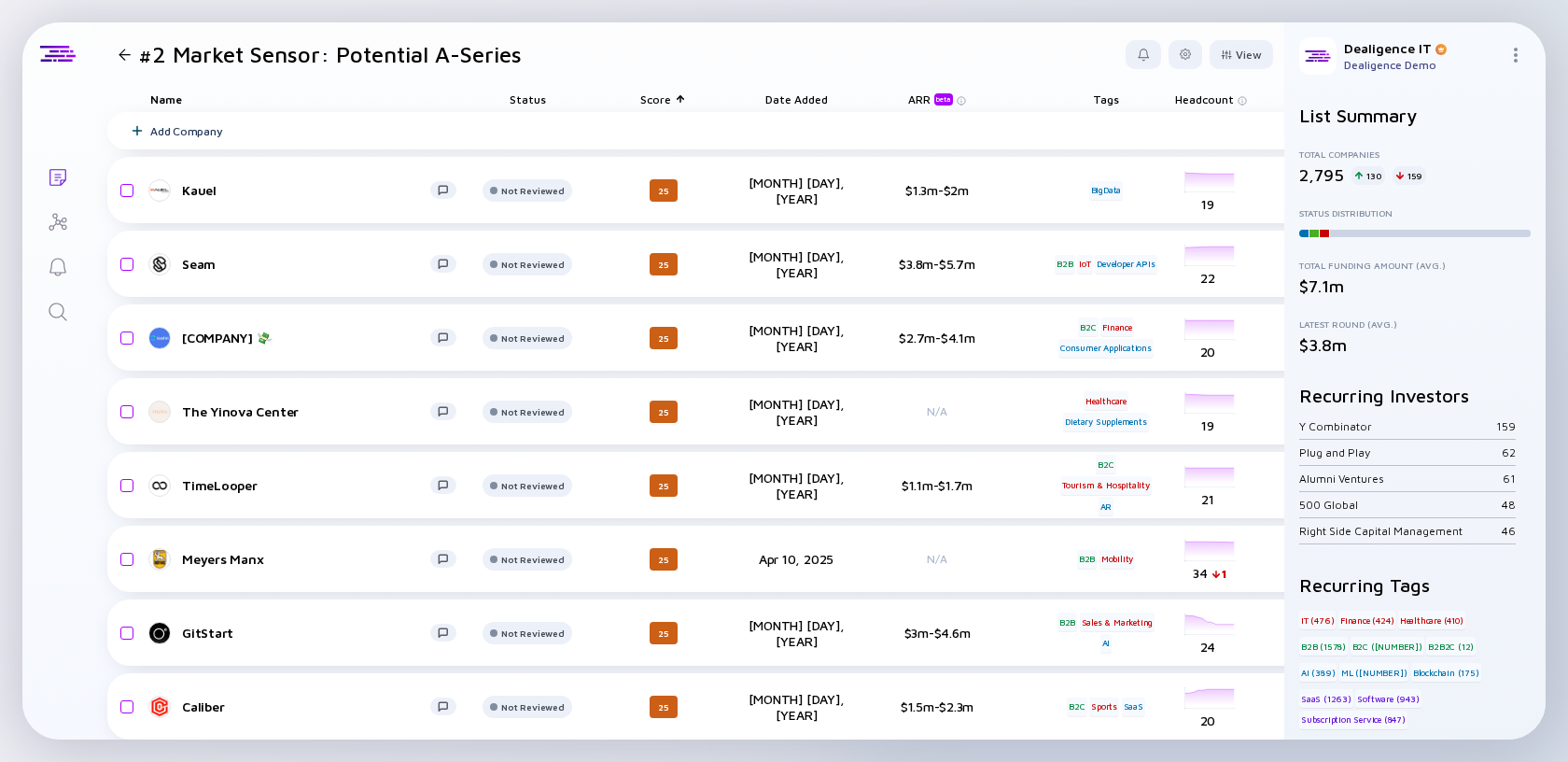 click on "Score" at bounding box center [664, 99] 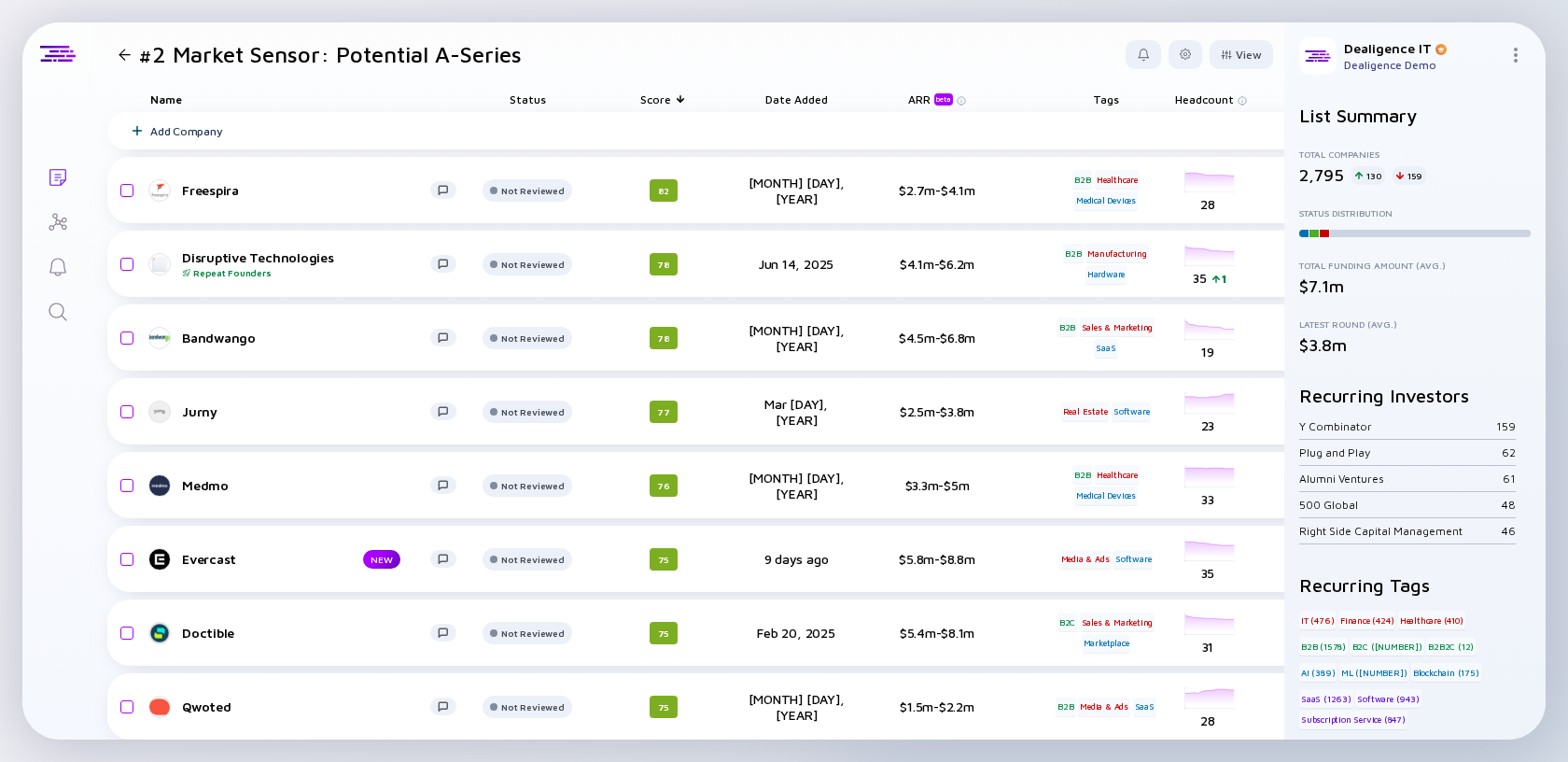 click 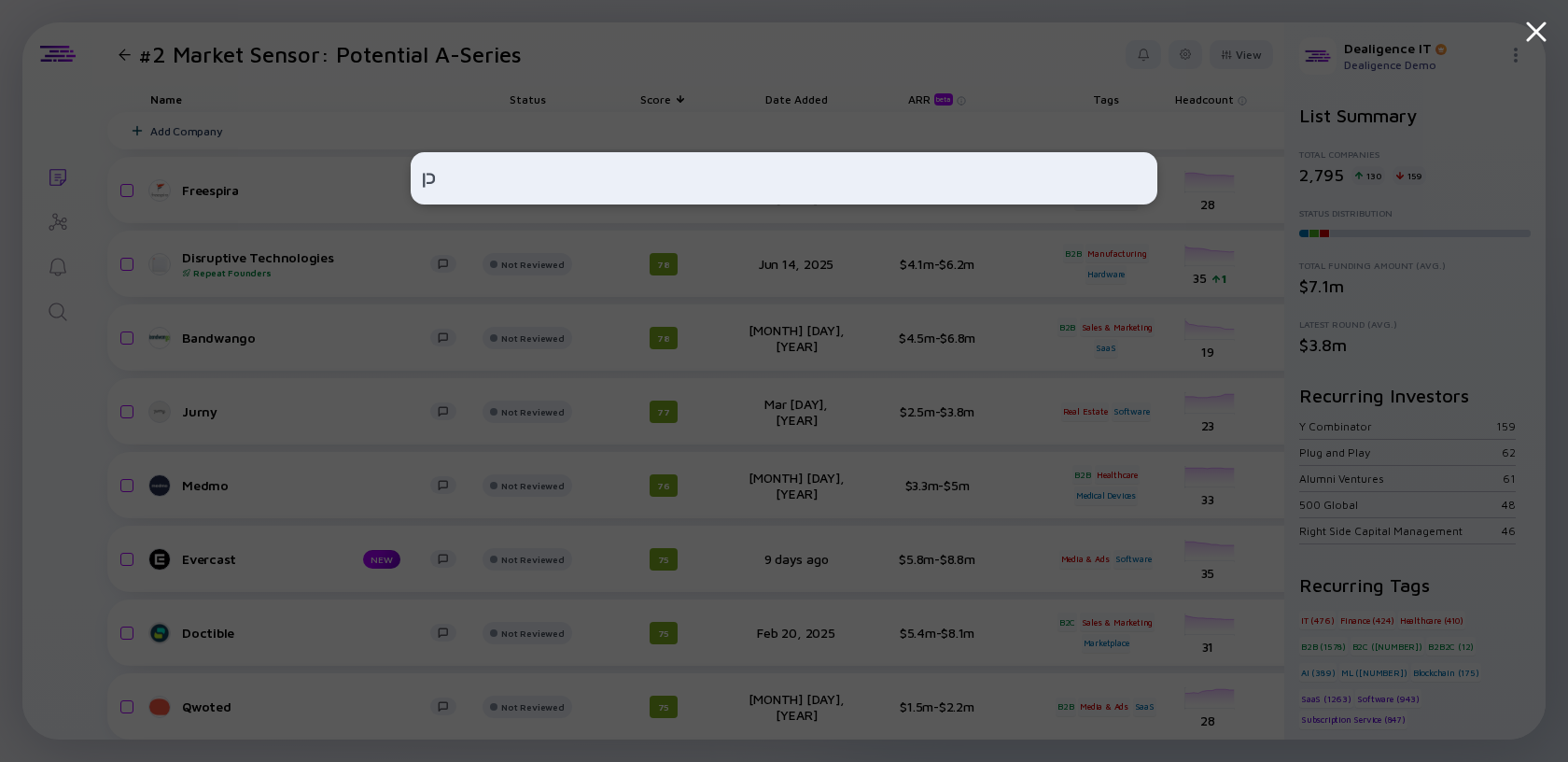 type on "כ" 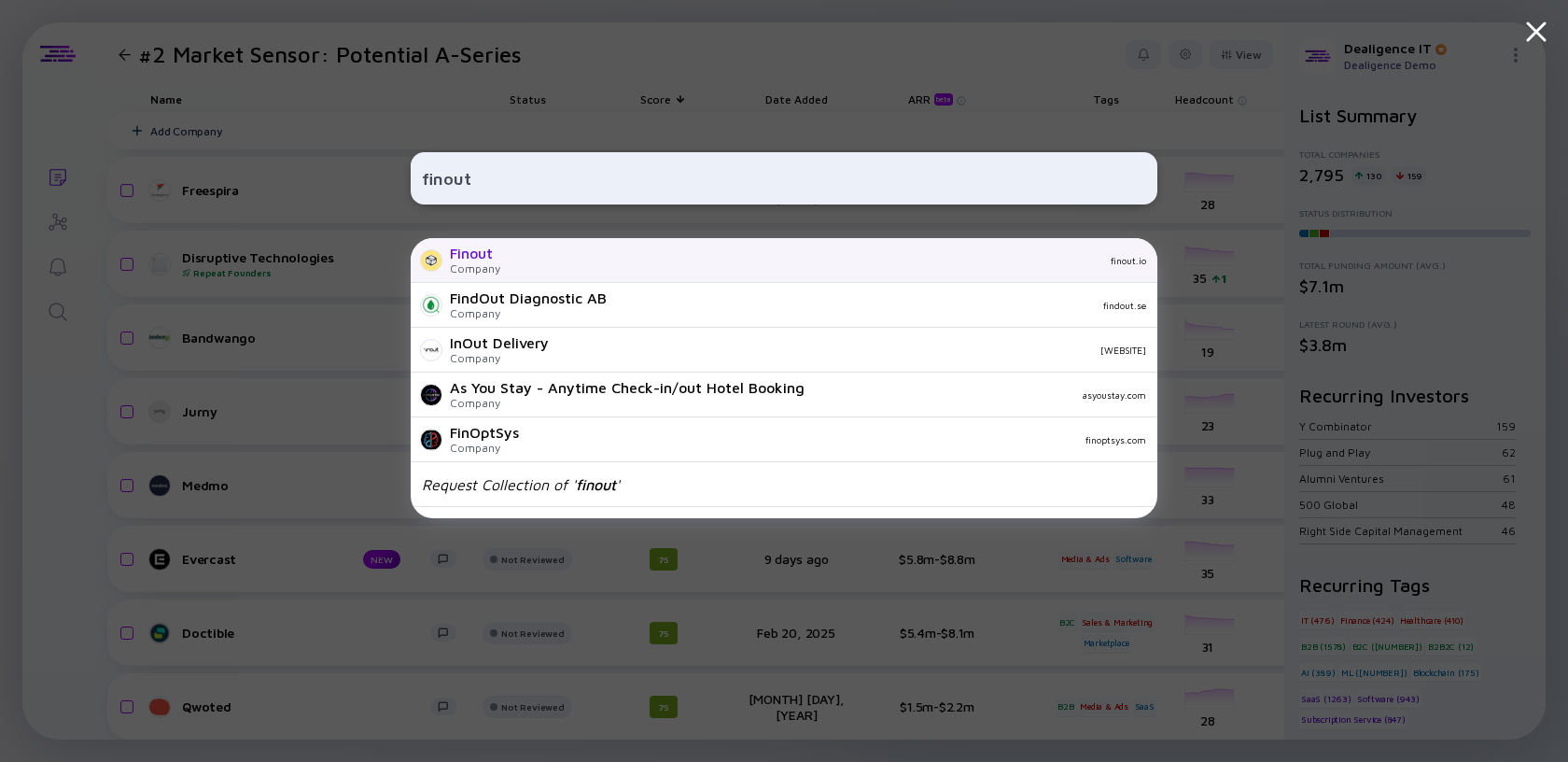 type on "finout" 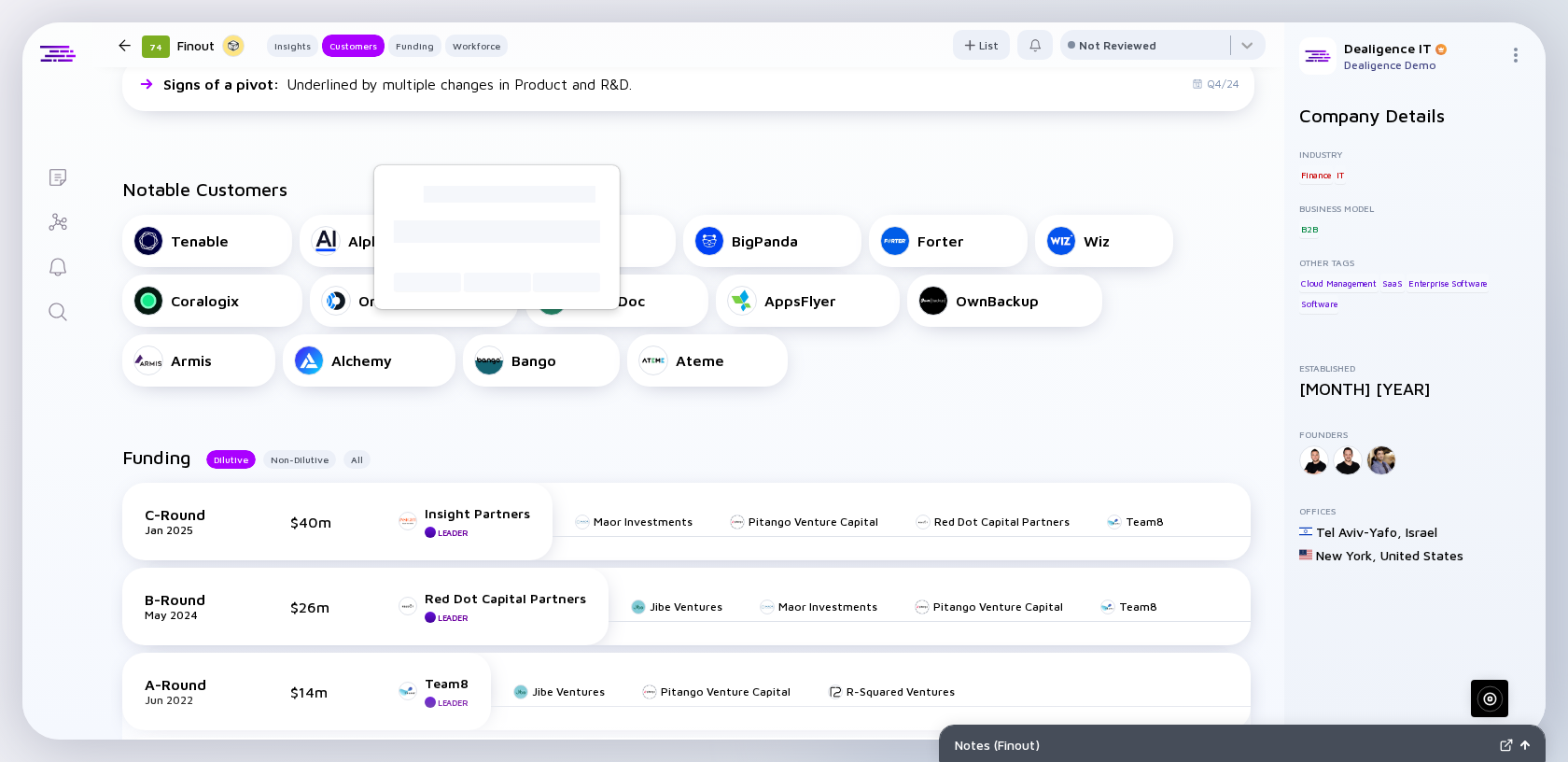 scroll, scrollTop: 547, scrollLeft: 0, axis: vertical 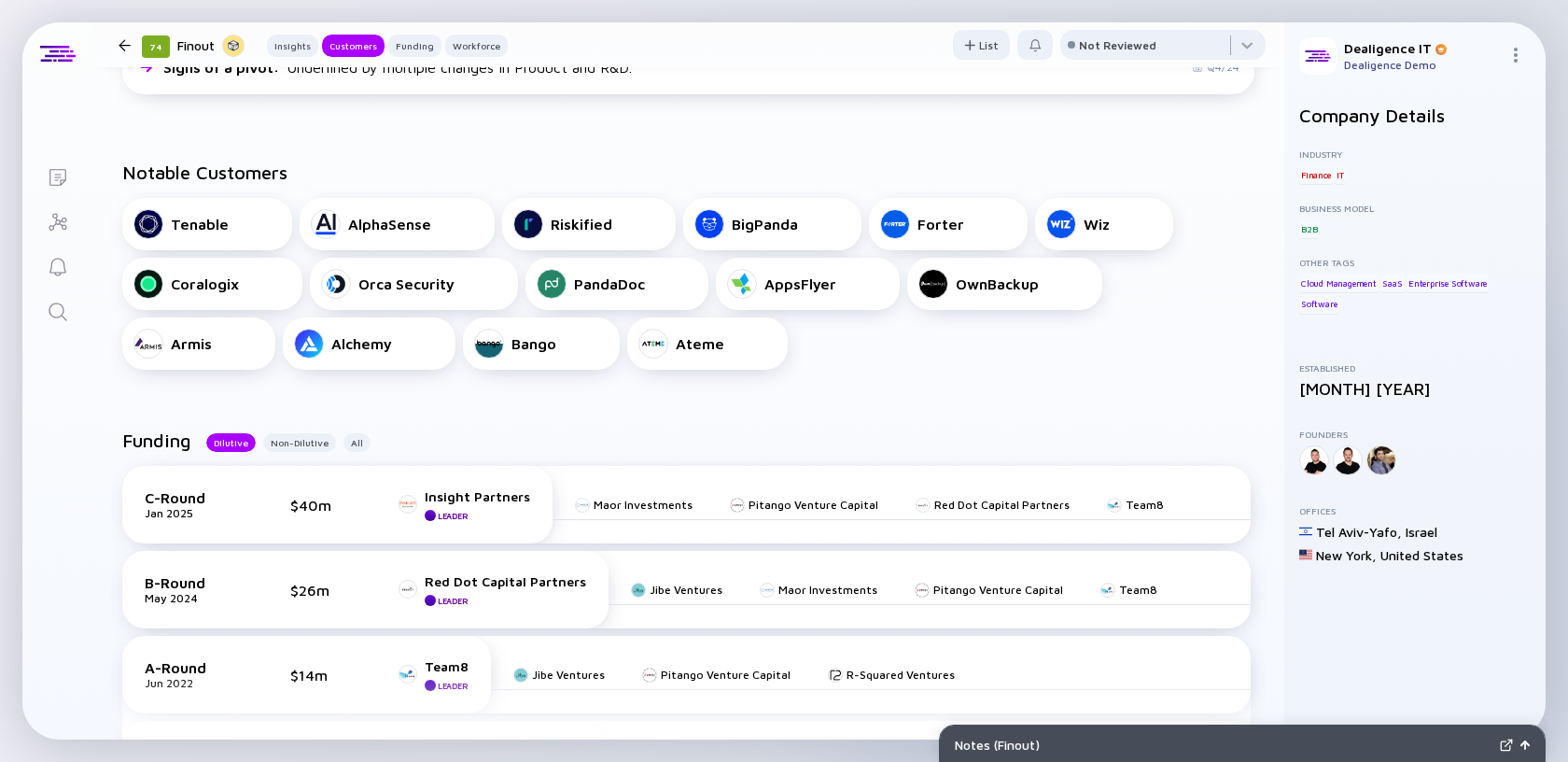 click on "Notable Customers Tenable AlphaSense Riskified BigPanda Forter Wiz Coralogix Orca Security PandaDoc AppsFlyer OwnBackup Armis Alchemy Bango Ateme" at bounding box center [688, 265] 